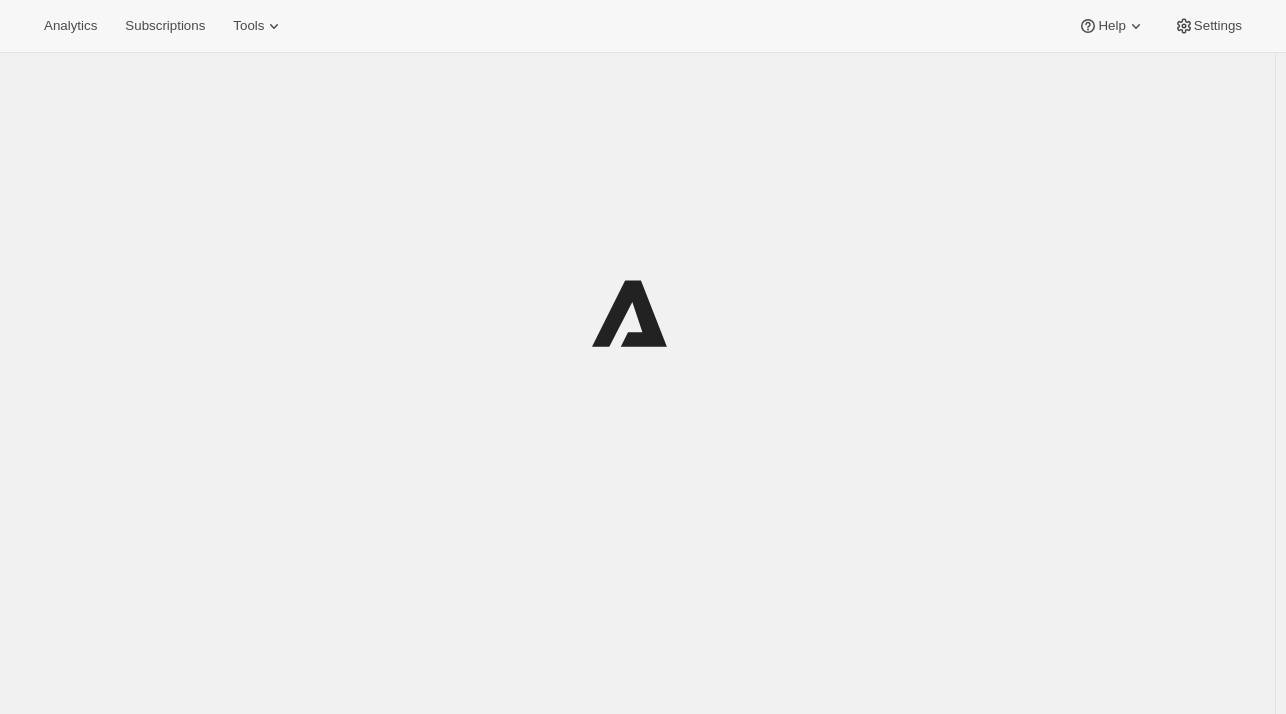 scroll, scrollTop: 0, scrollLeft: 0, axis: both 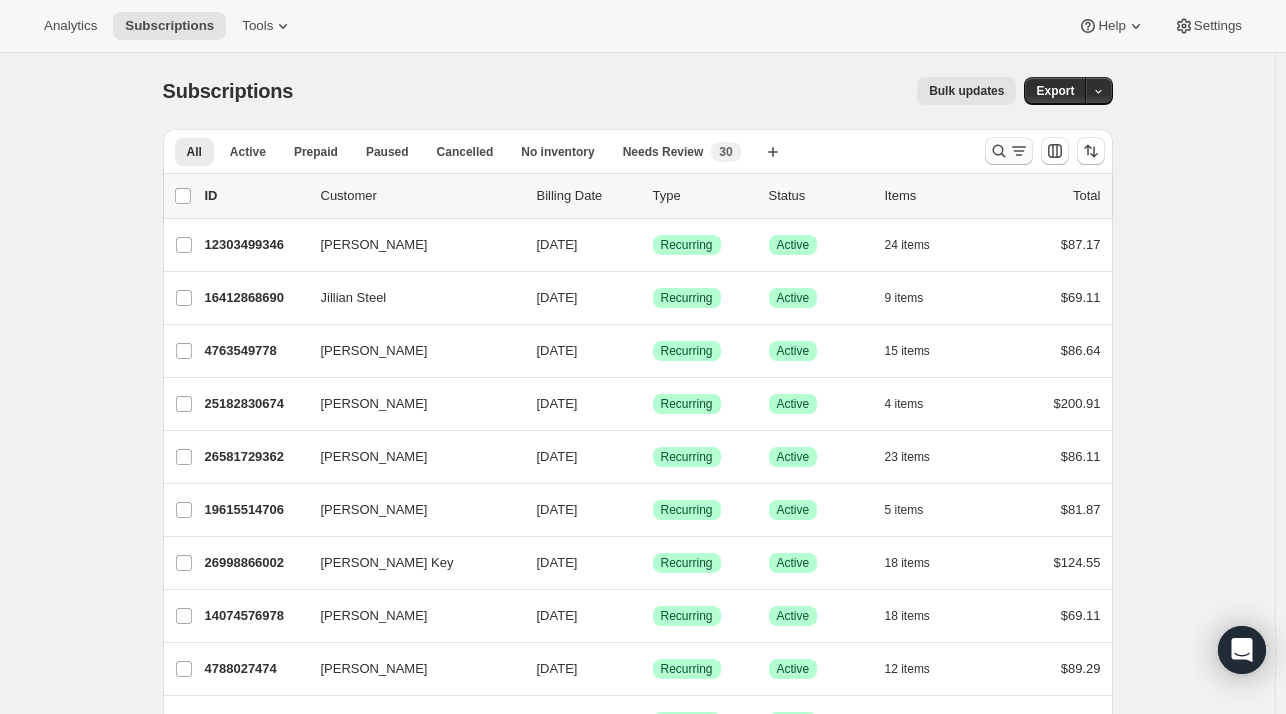 click 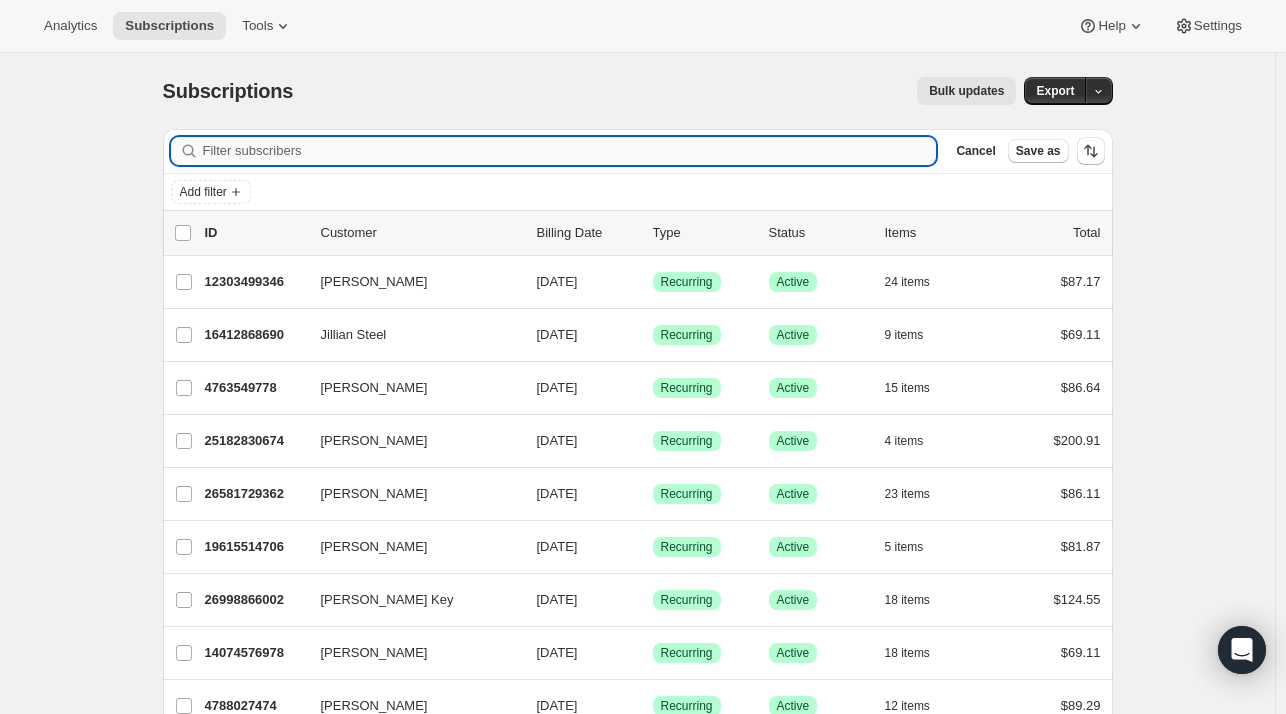 click on "Filter subscribers" at bounding box center [570, 151] 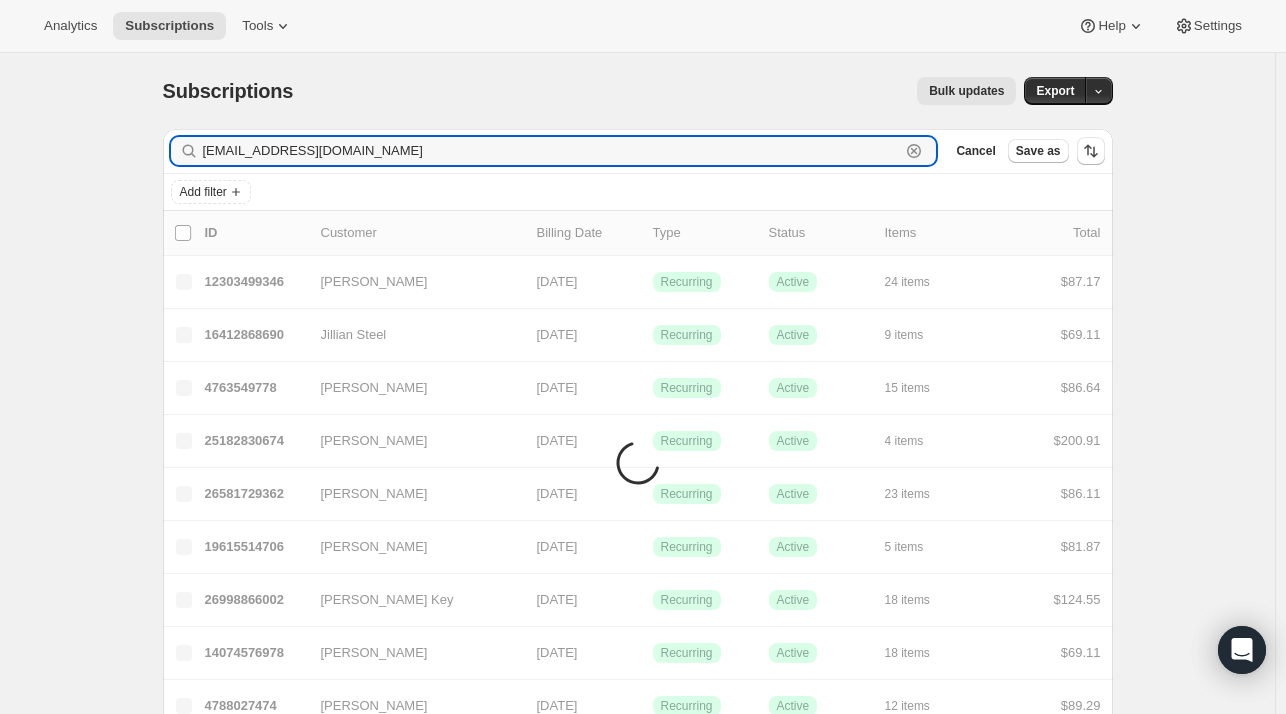 type on "[EMAIL_ADDRESS][DOMAIN_NAME]" 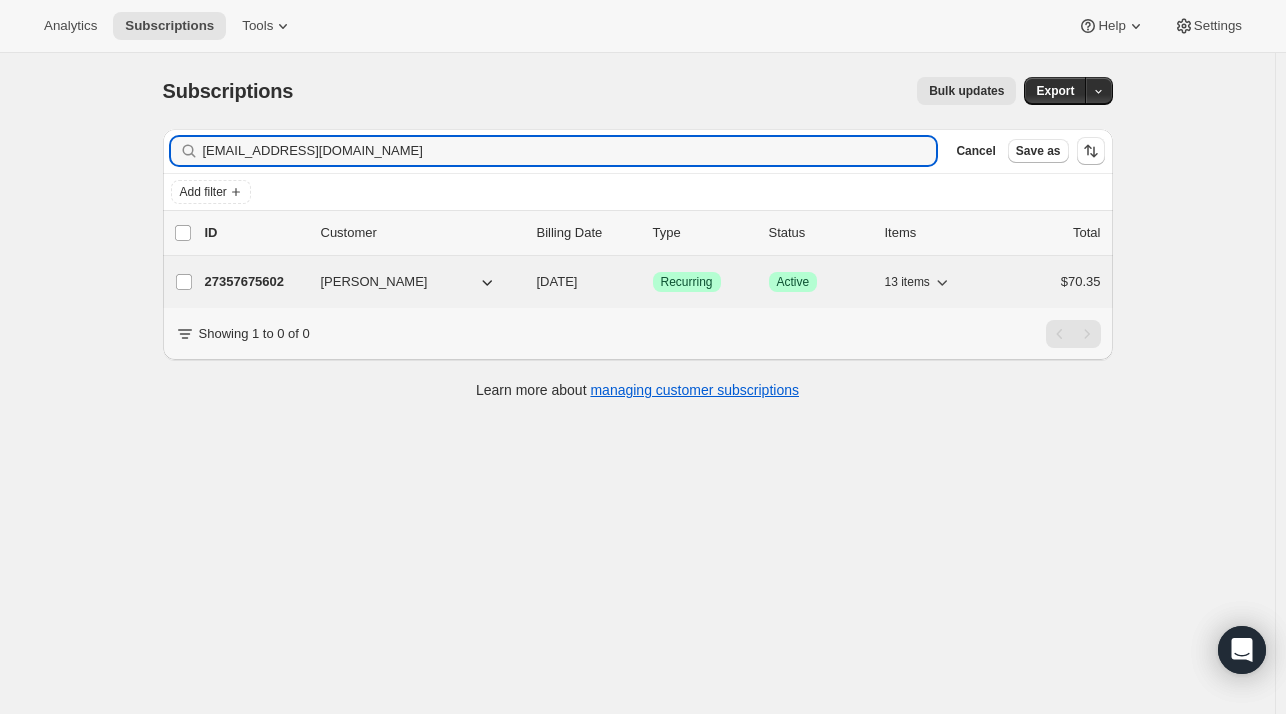 click on "27357675602" at bounding box center [255, 282] 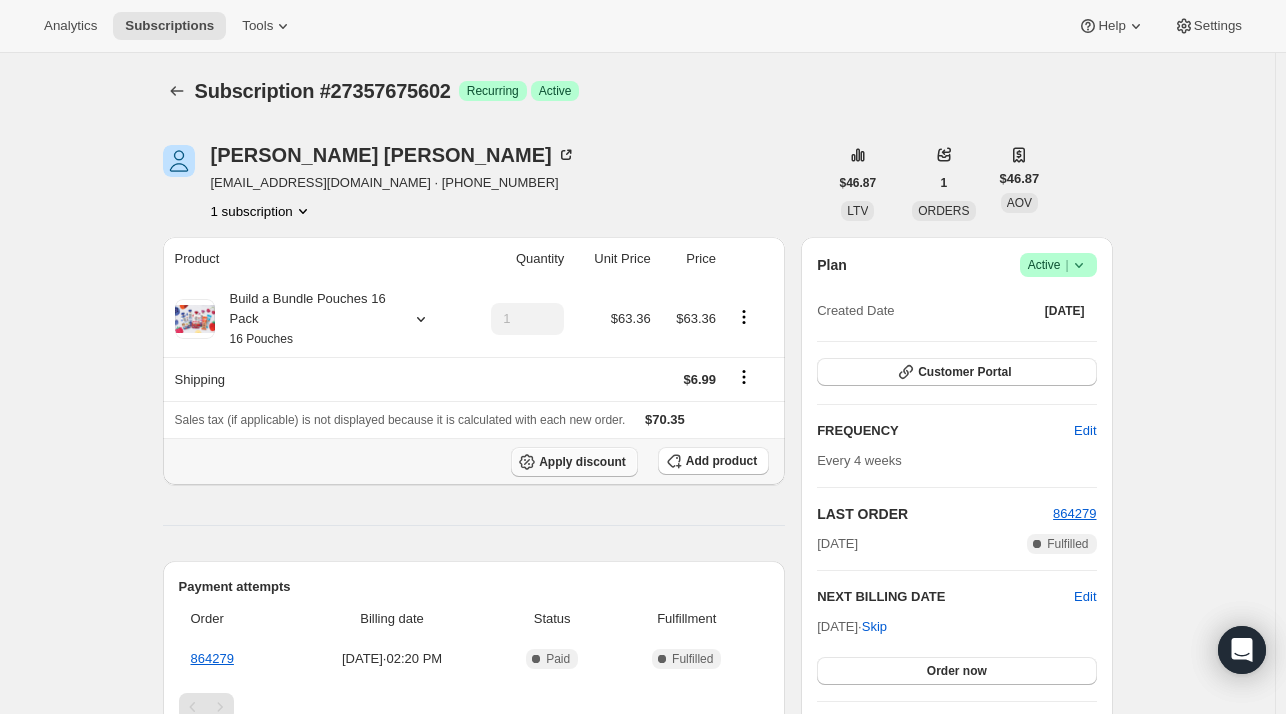 click on "Apply discount" at bounding box center (582, 462) 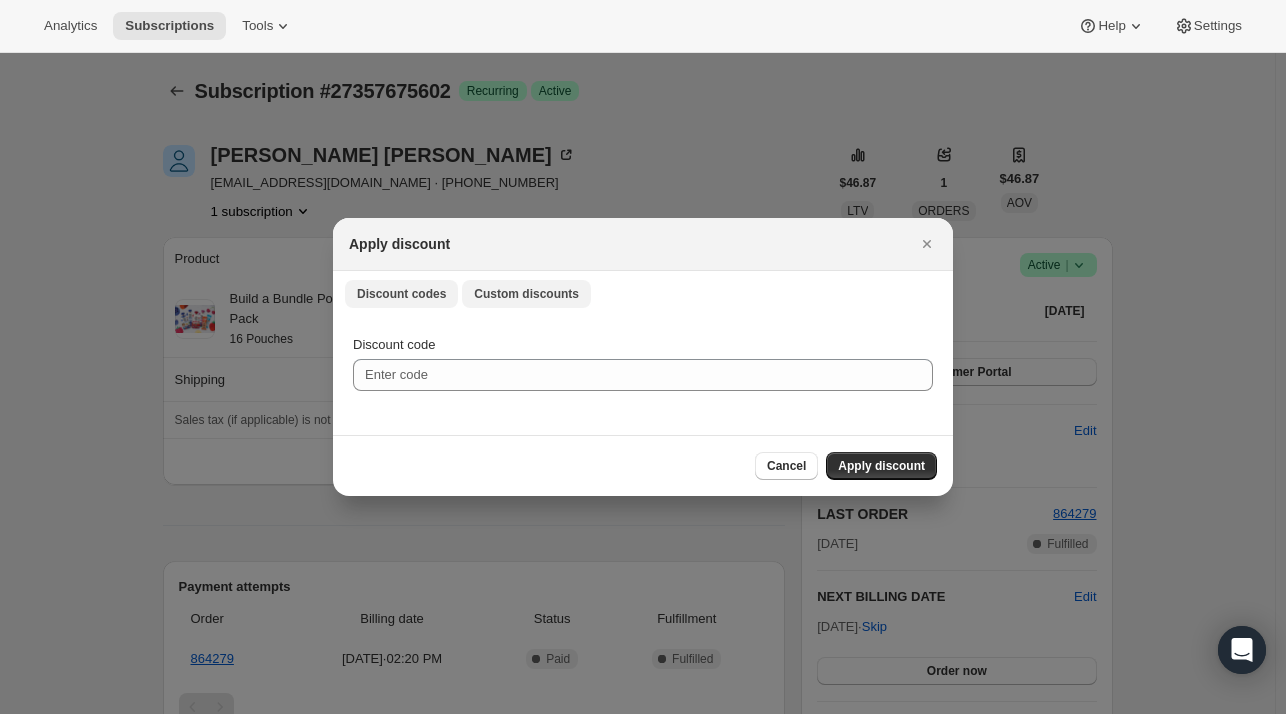 click on "Custom discounts" at bounding box center (526, 294) 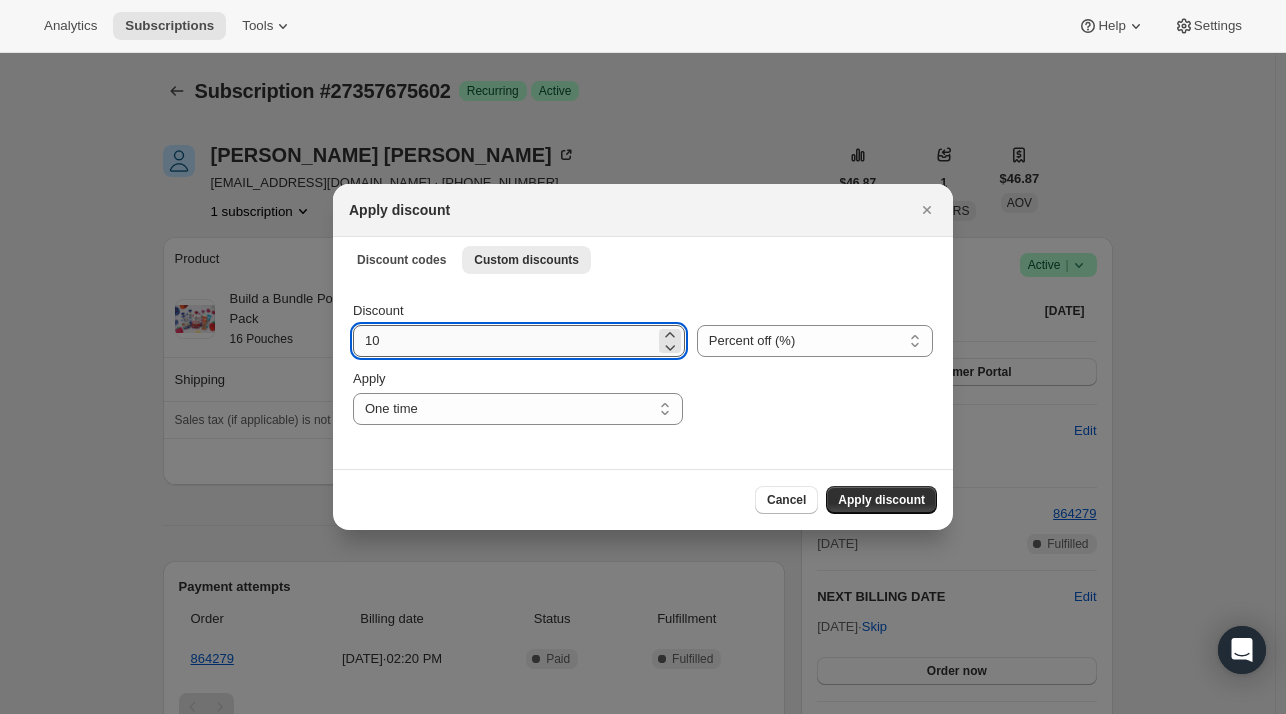 click on "10" at bounding box center (504, 341) 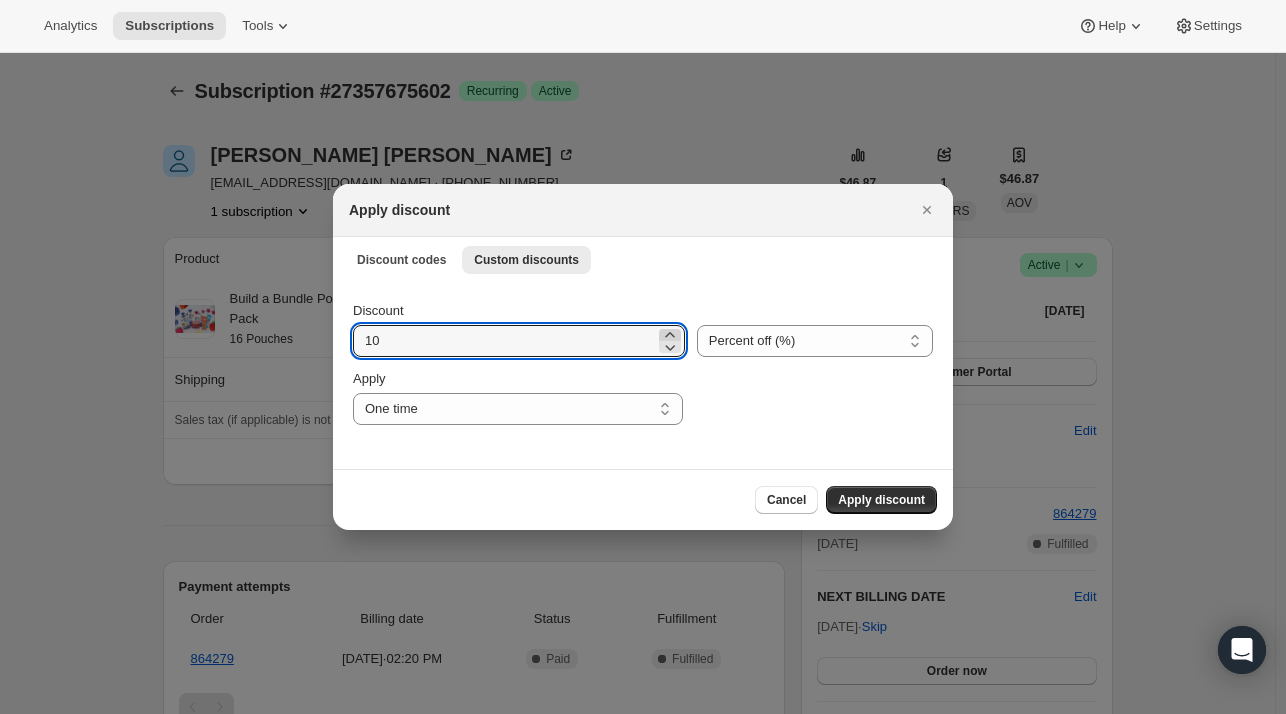 click 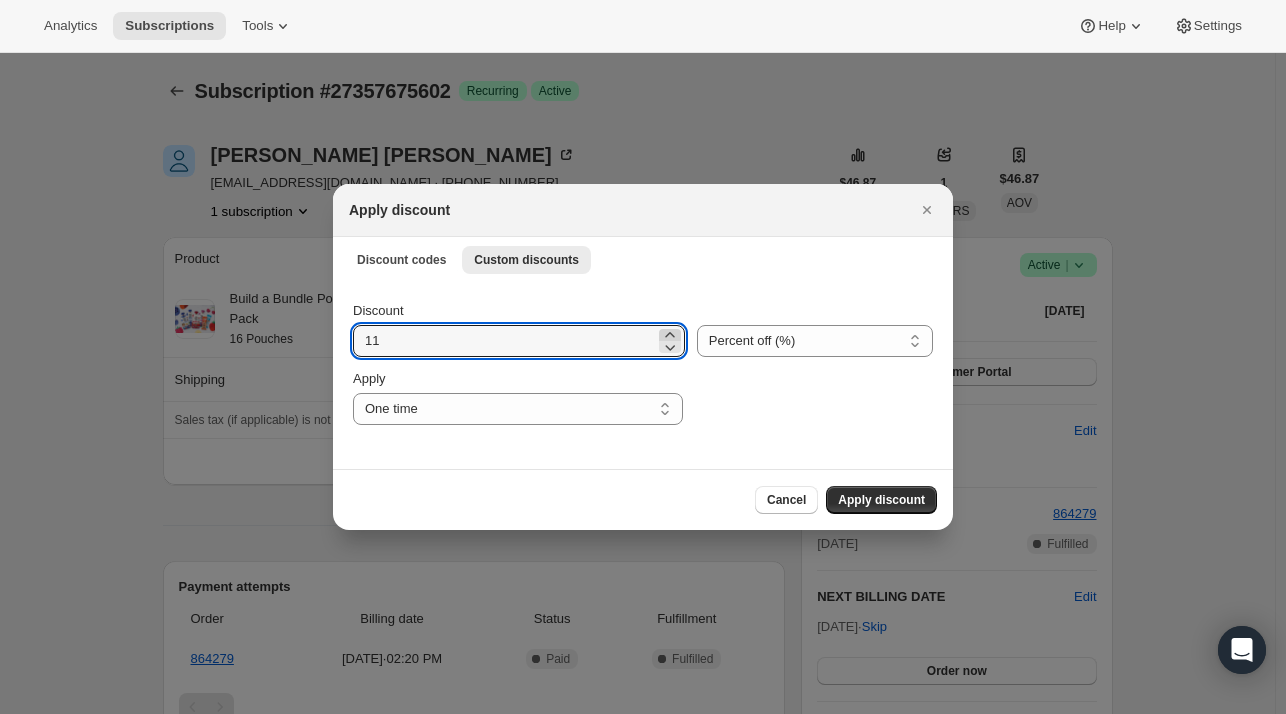 click 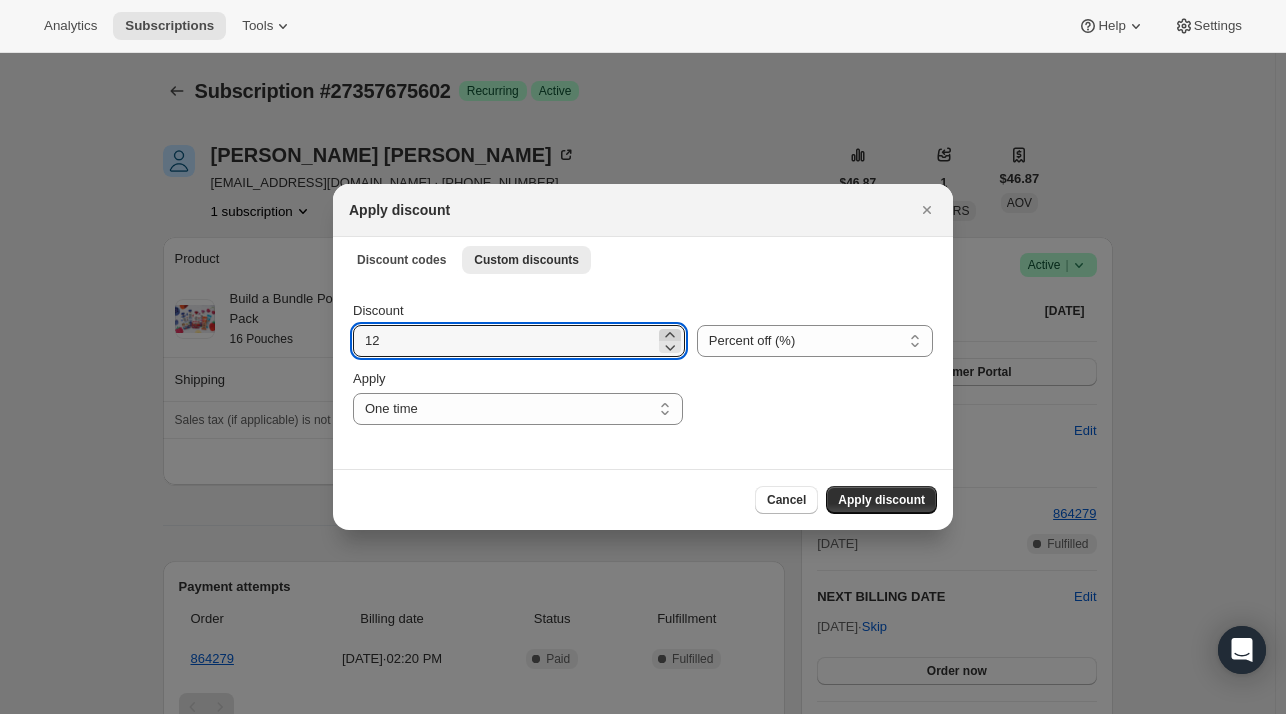 click 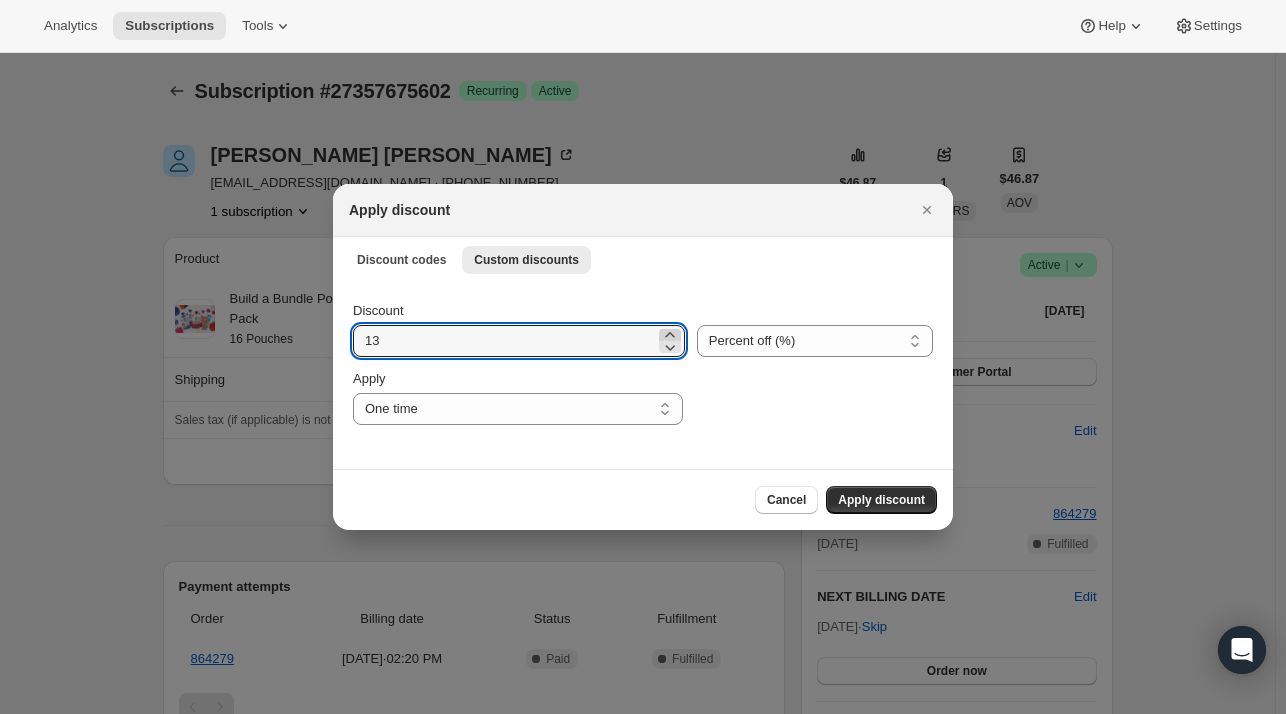 click 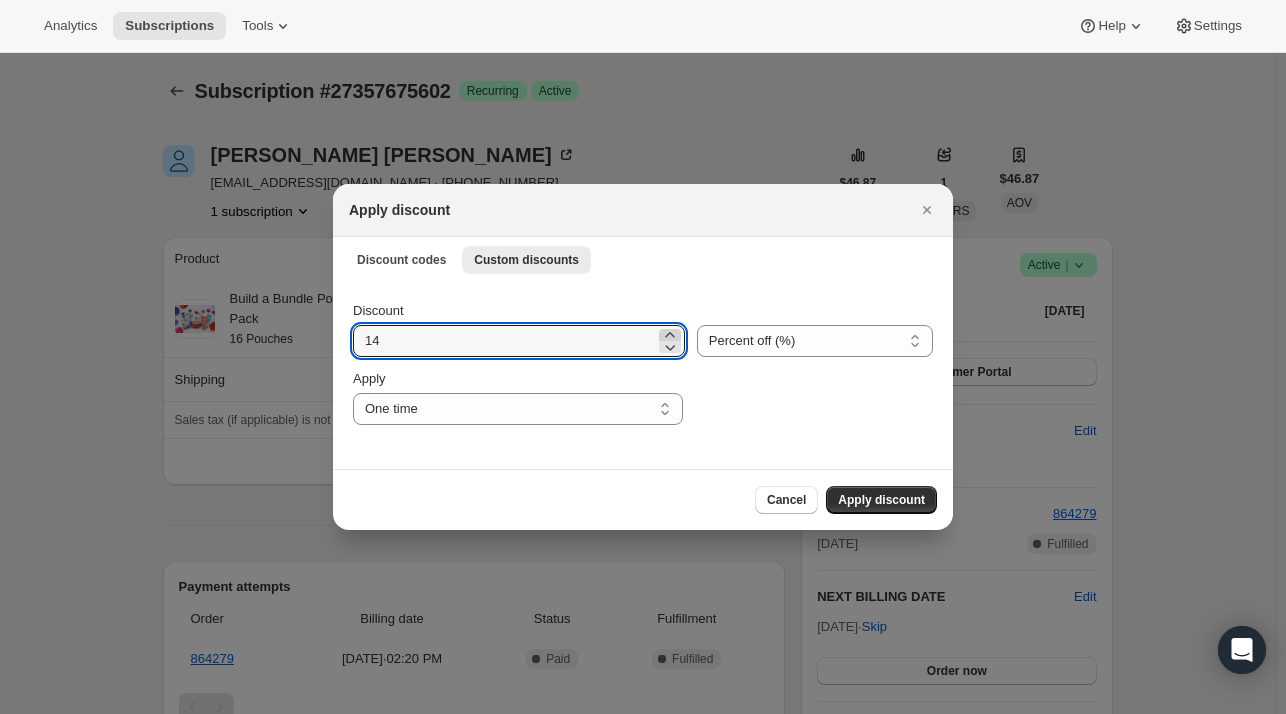 click 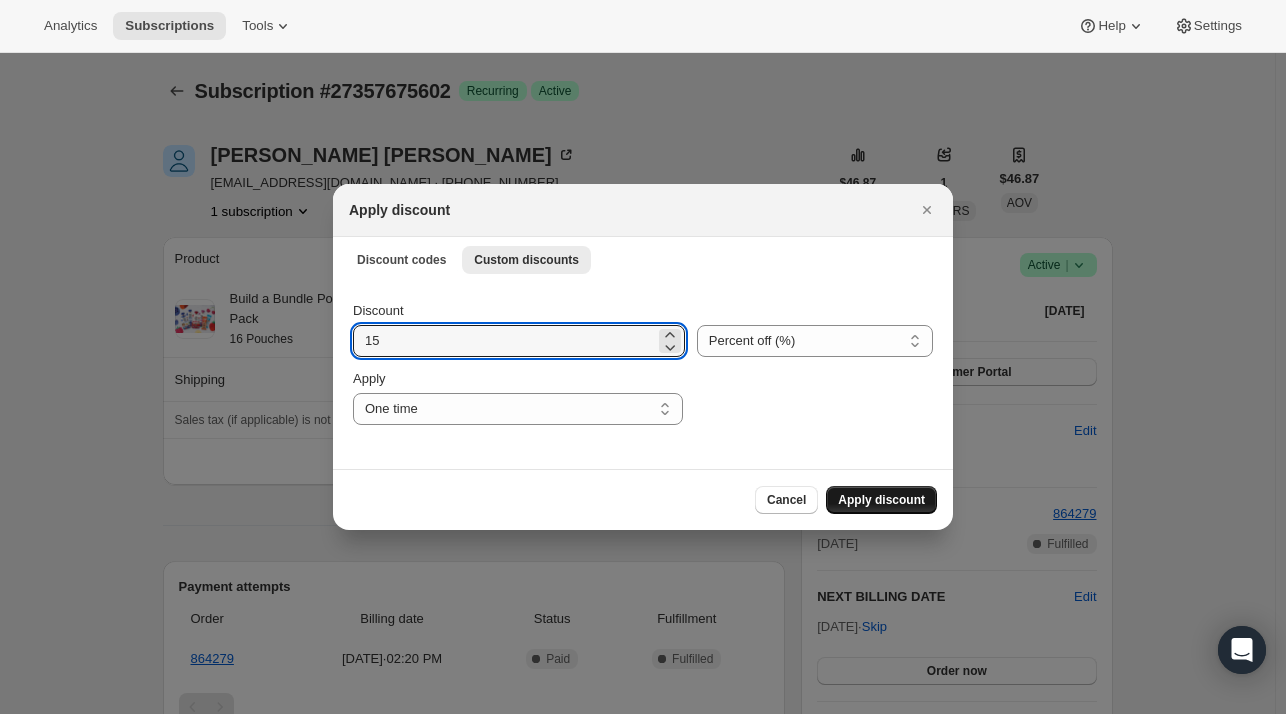 click on "Apply discount" at bounding box center (881, 500) 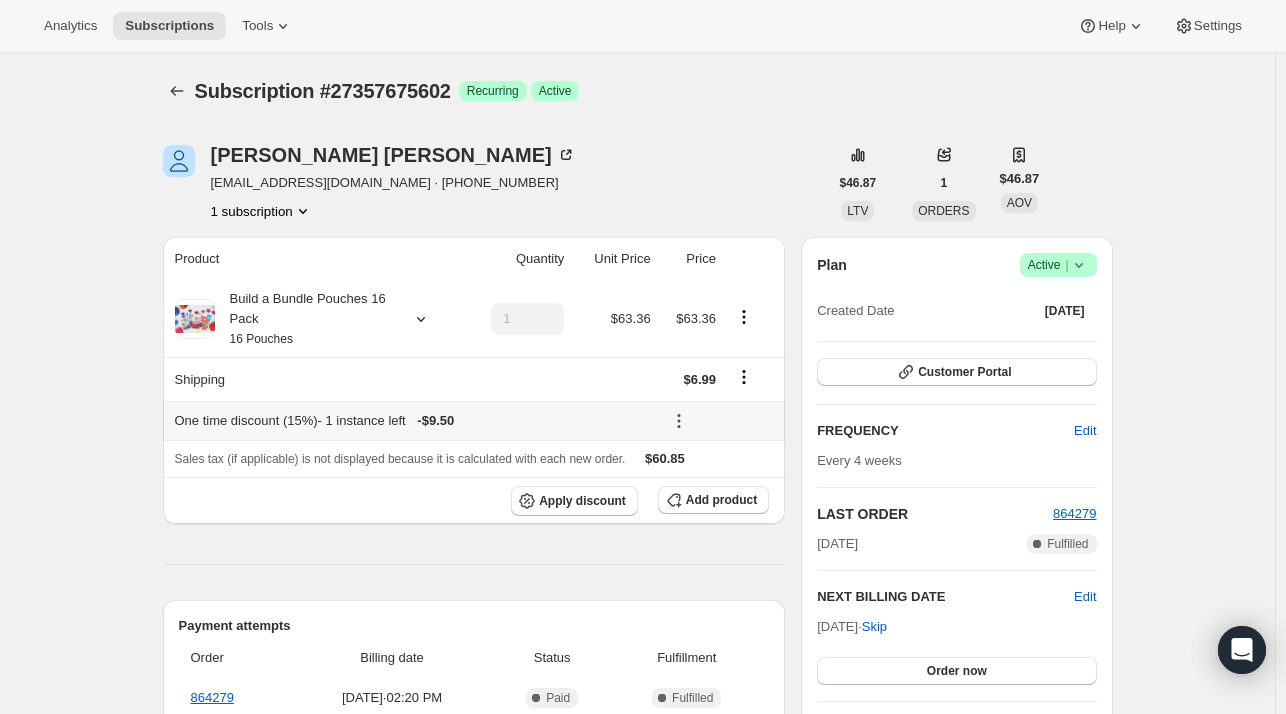 click 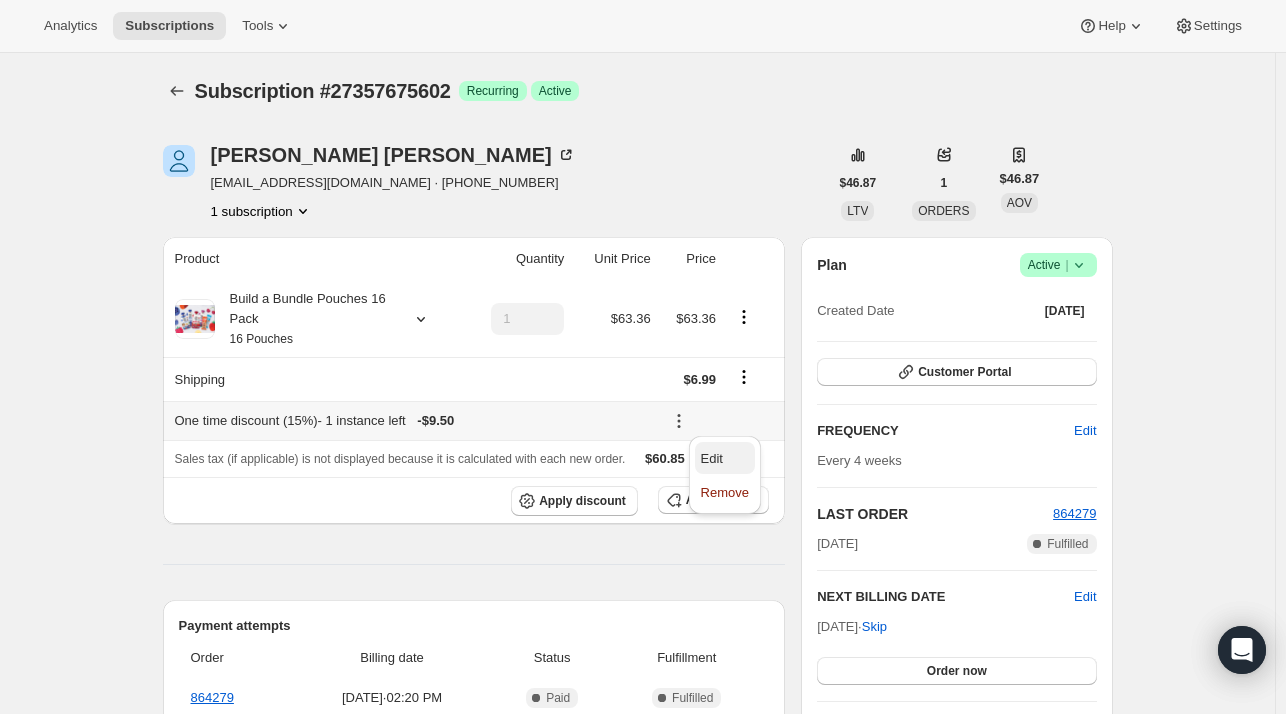 click on "Edit" at bounding box center [725, 459] 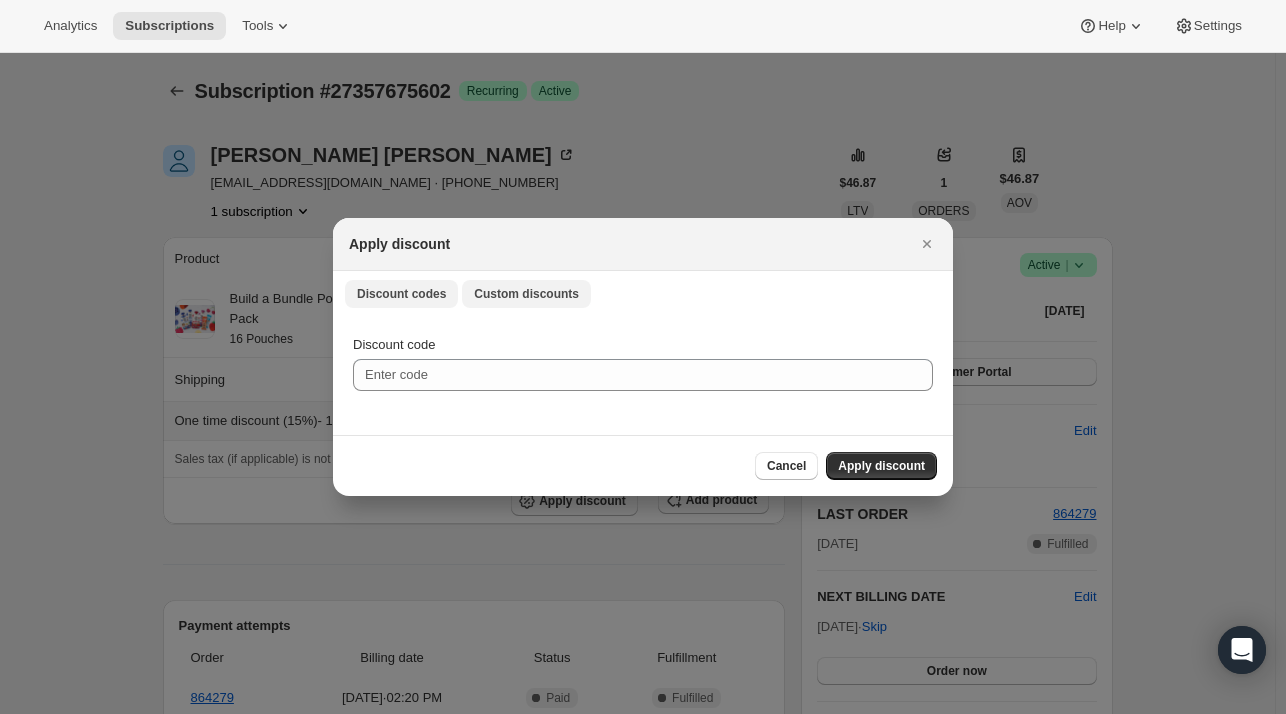 click on "Custom discounts" at bounding box center (526, 294) 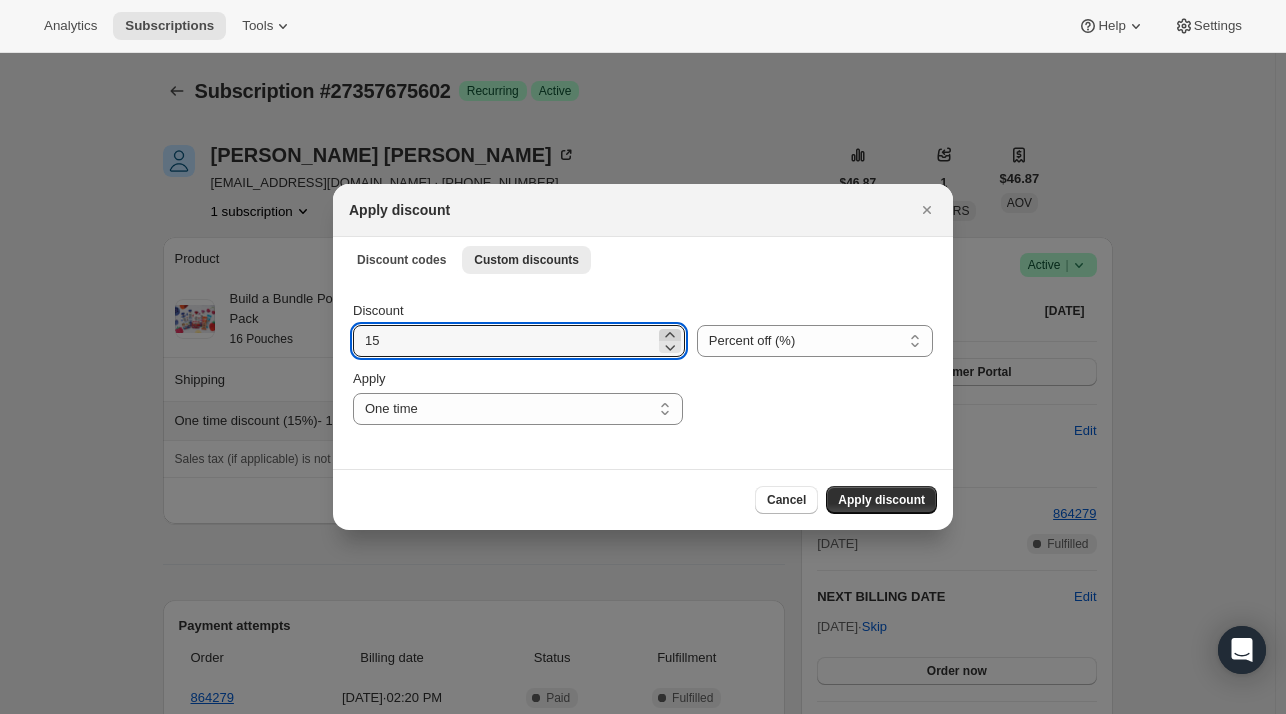 click 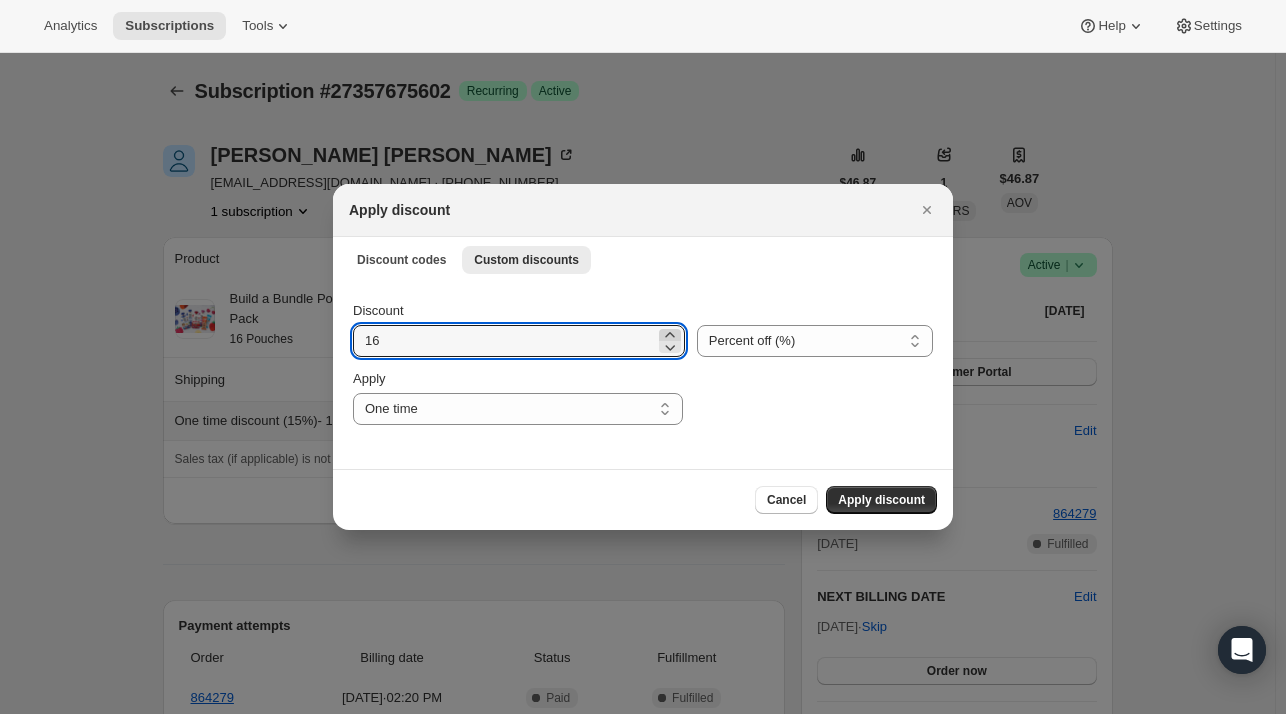 click 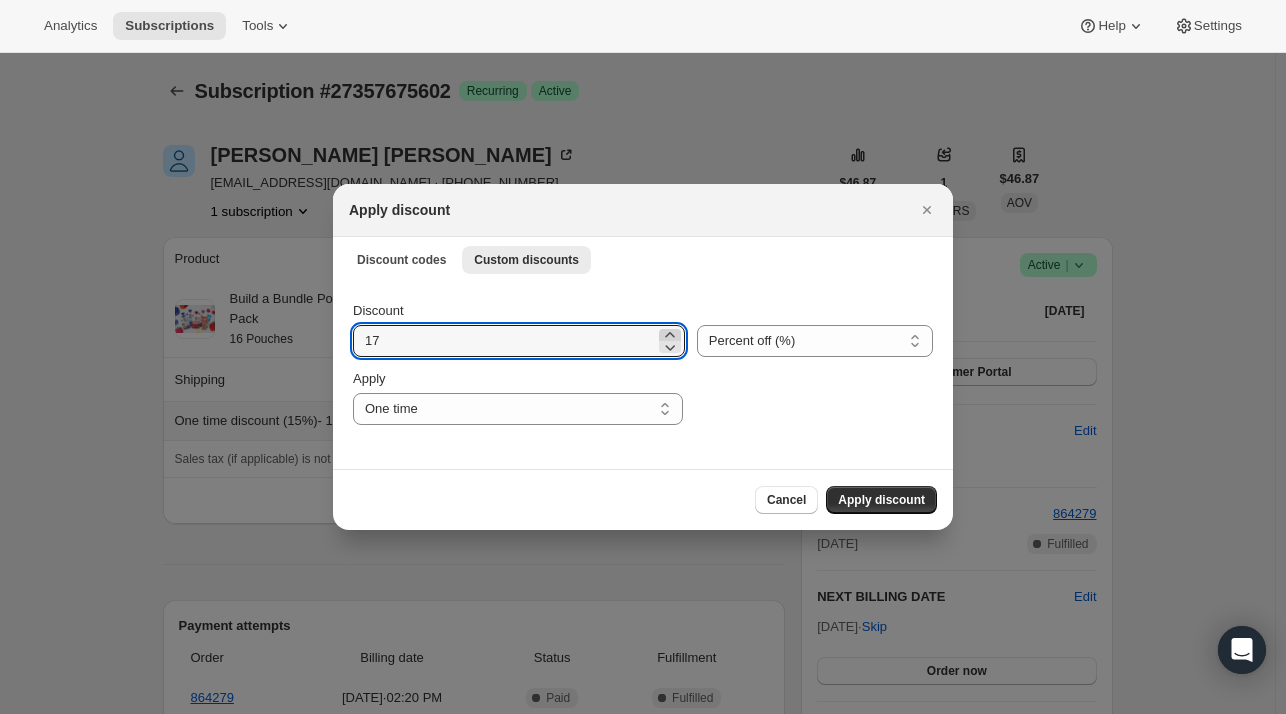click 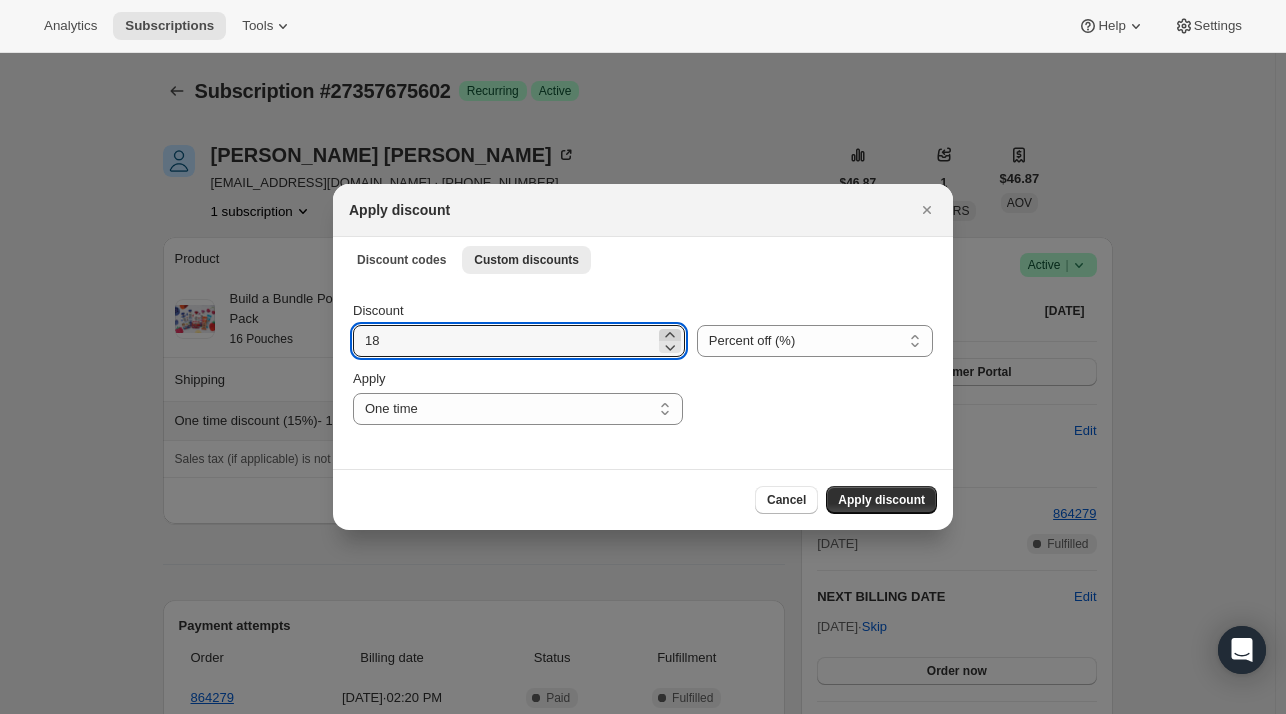 click 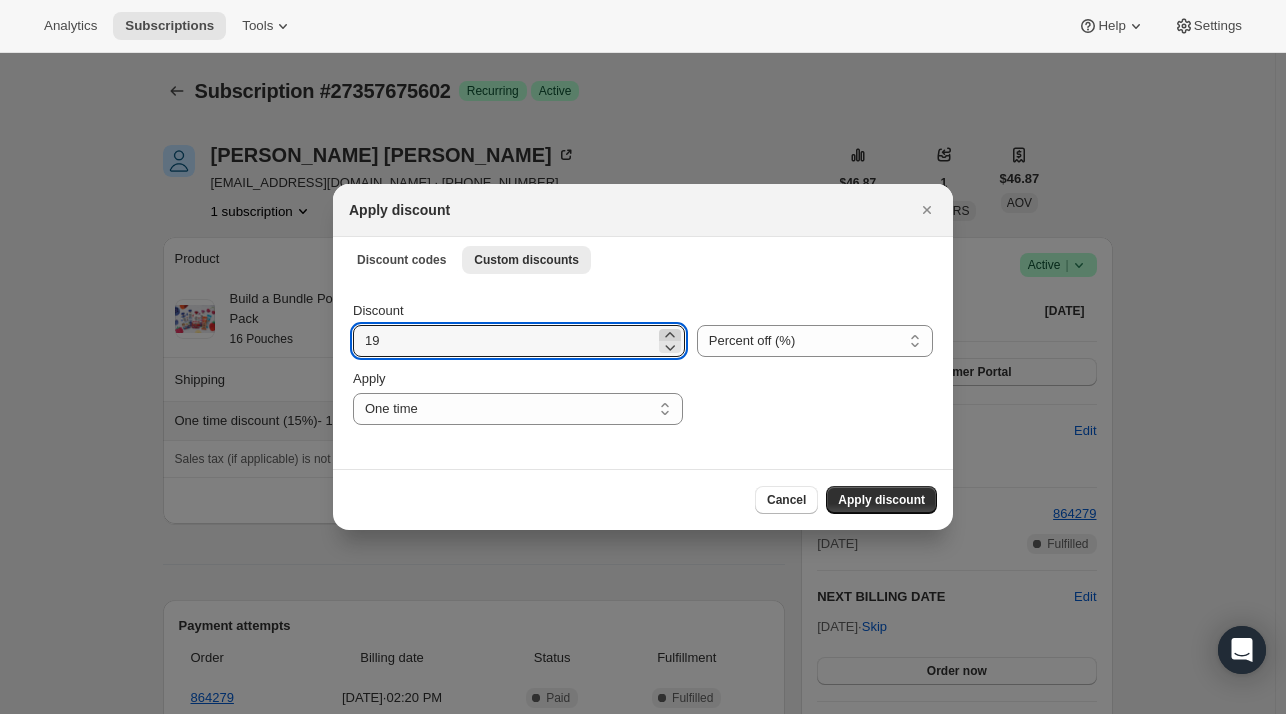 click 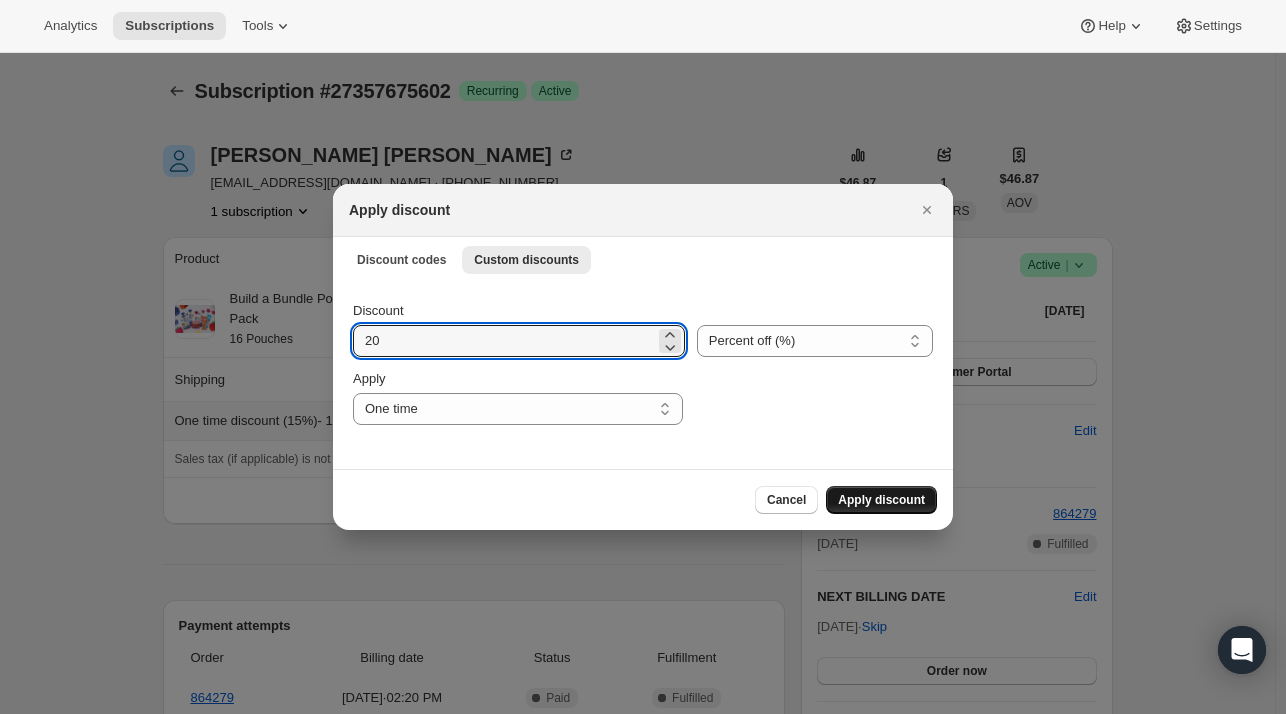 click on "Apply discount" at bounding box center [881, 500] 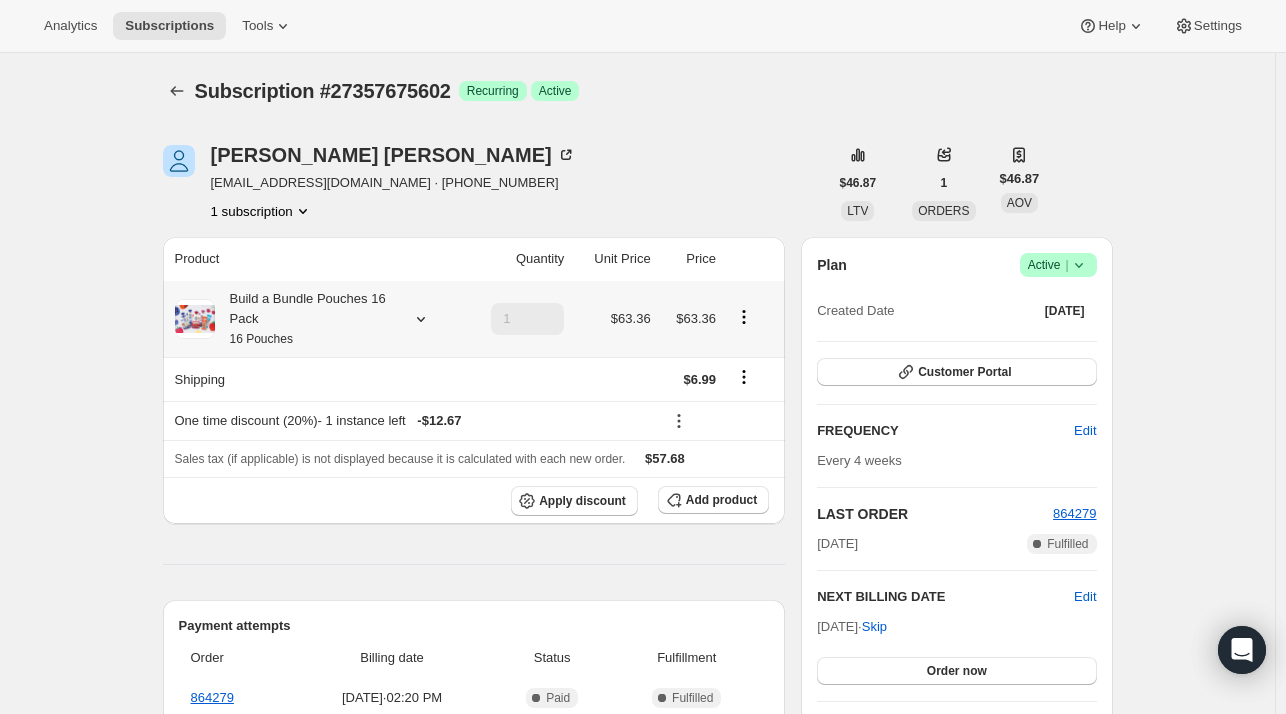 click 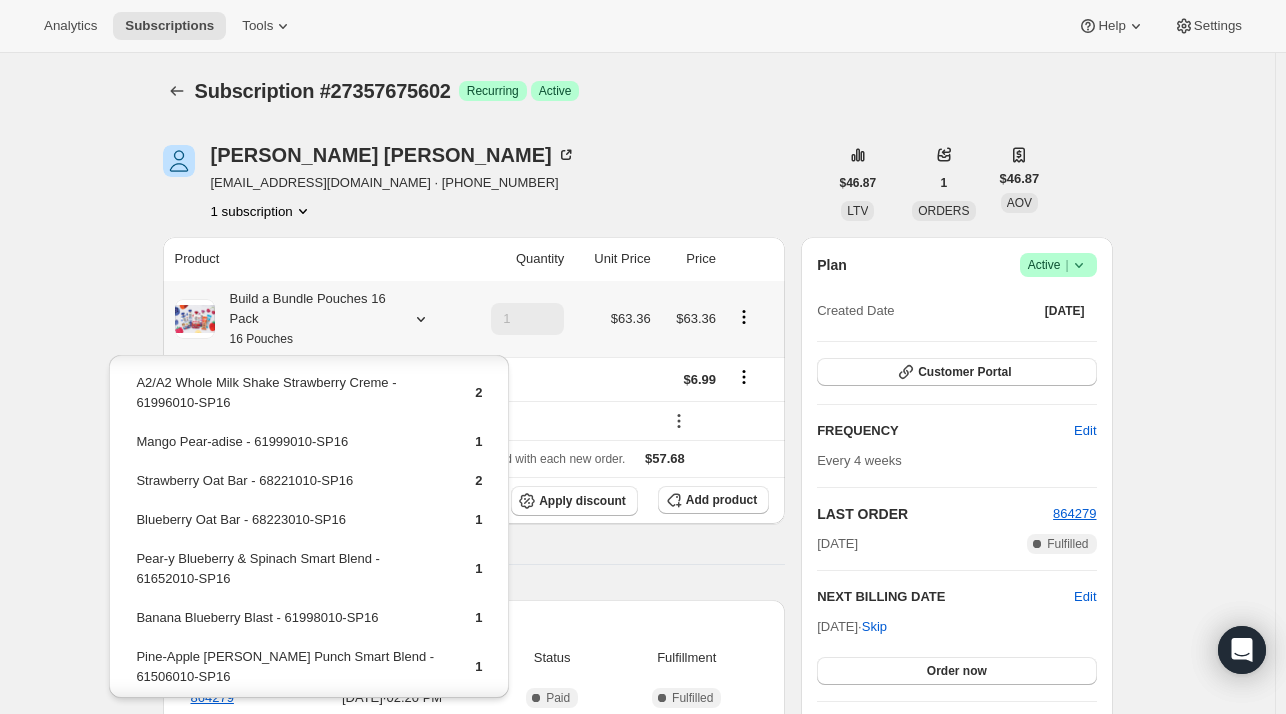 scroll, scrollTop: 100, scrollLeft: 0, axis: vertical 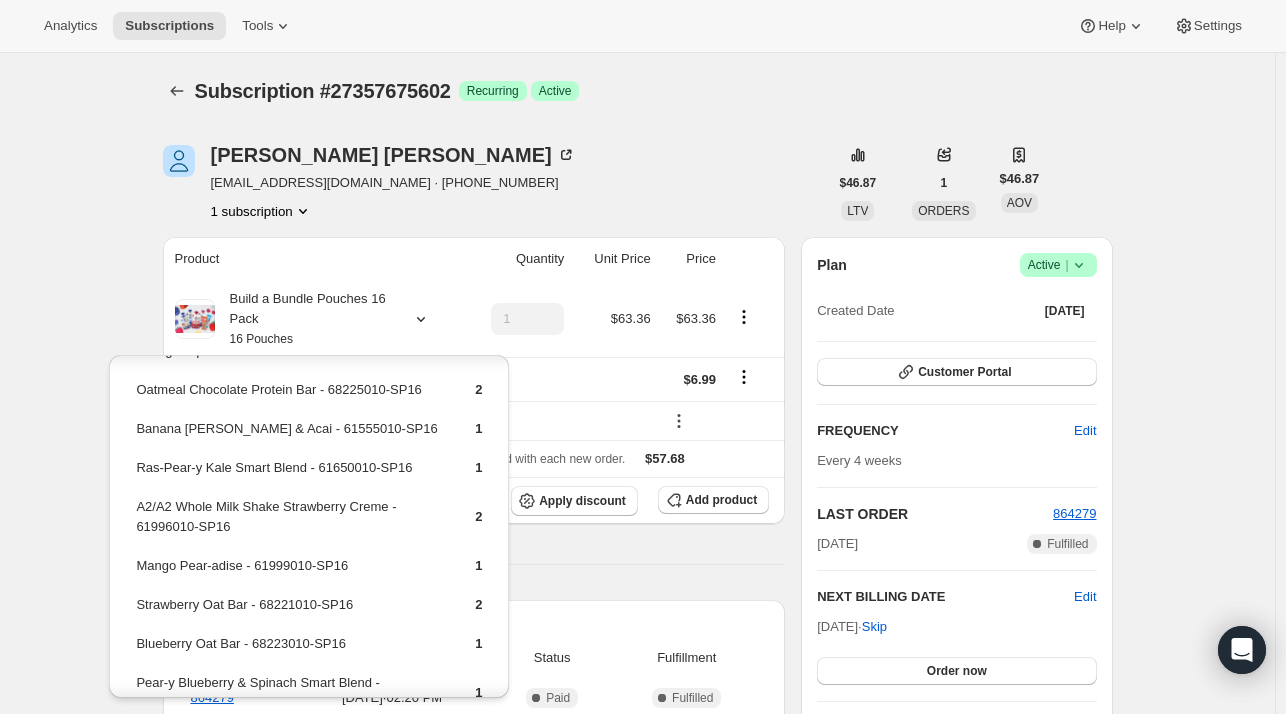 click on "Product Quantity Unit Price Price Build a Bundle Pouches 16 Pack  16 Pouches 1 $63.36 $63.36 Shipping $6.99 One time discount (20%)  - 1 instance left   - $12.67 Sales tax (if applicable) is not displayed because it is calculated with each new order.   $57.68 Apply discount Add product Payment attempts Order Billing date Status Fulfillment 864279 [DATE]  ·  02:20 PM  Complete Paid  Complete Fulfilled Timeline [DATE] [PERSON_NAME] added 20% discount via Admin, which will apply to the next order.  10:19 AM [PERSON_NAME] added 15% discount via Admin, which will apply to the next order.  10:19 AM [DATE] Automatically swapped items within Build a Bundle Pouches 16 Pack  .   View bulk process New box selection A2/A2 Whole Milk Shake Strawberry Creme - 61996010-SP16 Previous box selection A2/A2 Whole Milk Shake Banana Creme - 61994010-SP16 02:23 PM [DATE] Shipping rate updated from  5.99 USD  to  6.99 USD  via  Awtomic application .  View bulk process 04:38 AM [DATE] 02:25 PM" at bounding box center (474, 893) 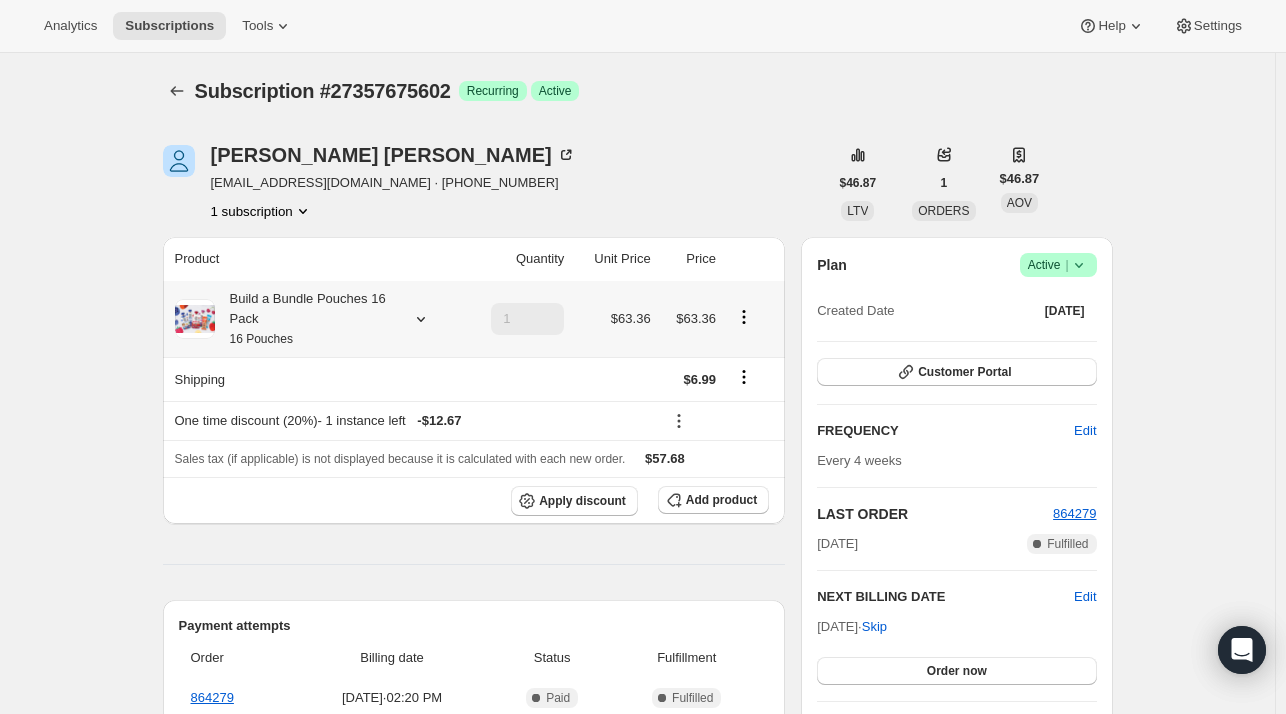 click 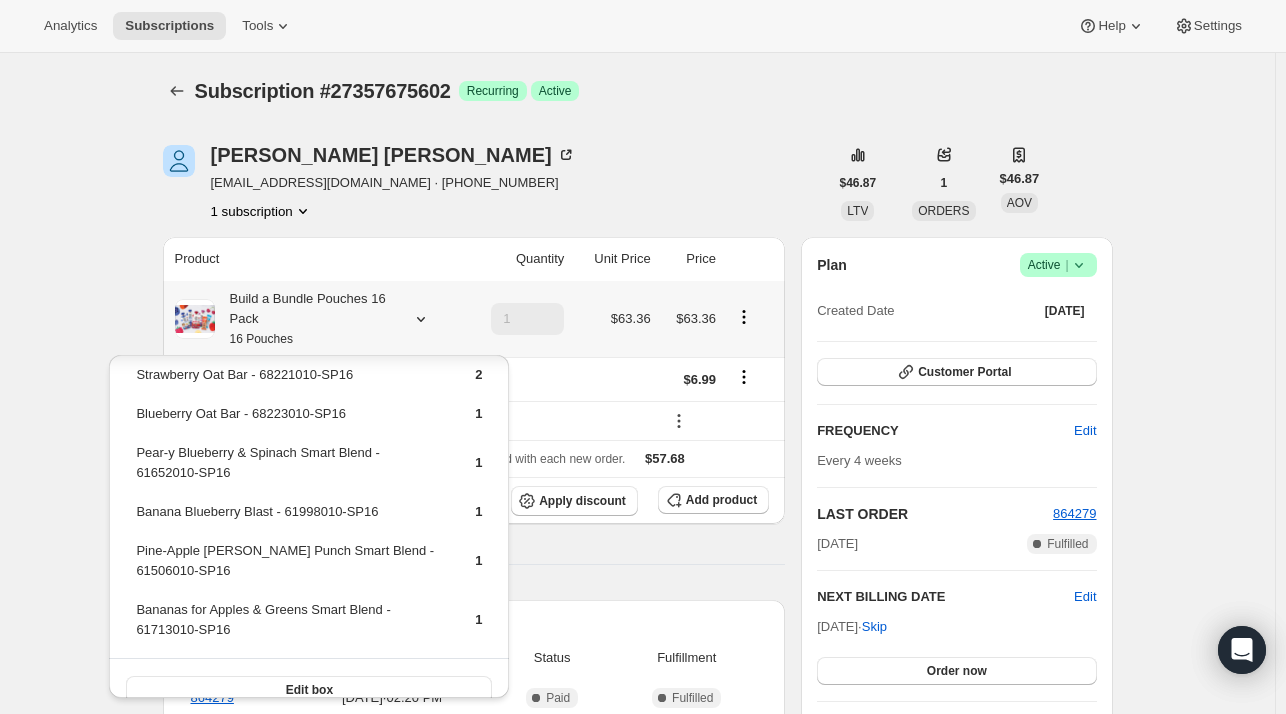 scroll, scrollTop: 347, scrollLeft: 0, axis: vertical 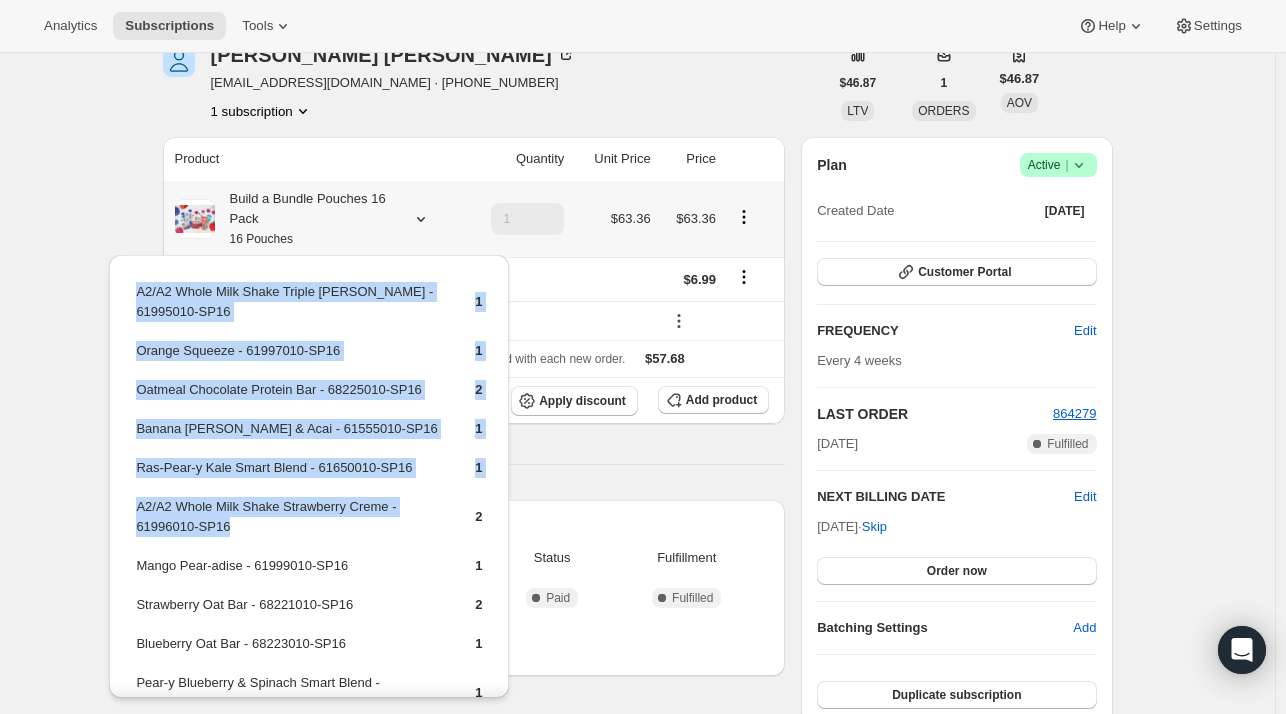 drag, startPoint x: 271, startPoint y: 529, endPoint x: 132, endPoint y: 510, distance: 140.29256 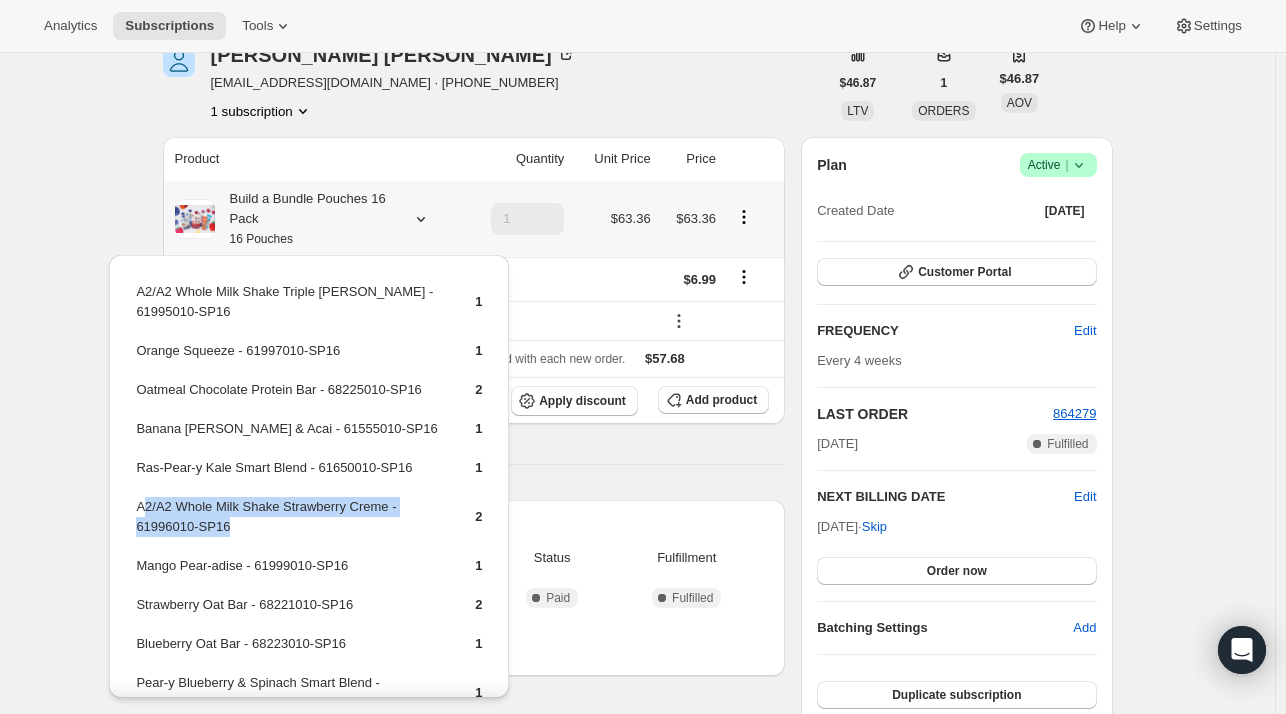 drag, startPoint x: 230, startPoint y: 518, endPoint x: 140, endPoint y: 501, distance: 91.591484 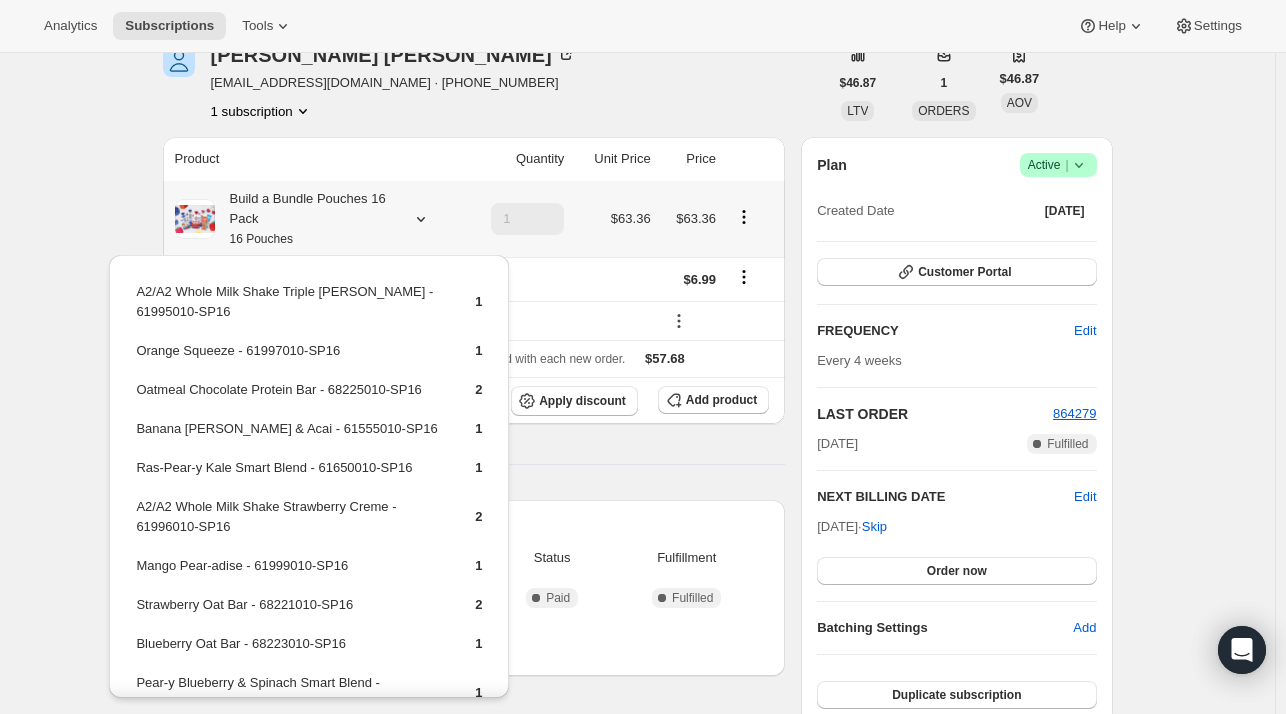 click on "A2/A2 Whole Milk Shake Strawberry Creme - 61996010-SP16" at bounding box center [288, 524] 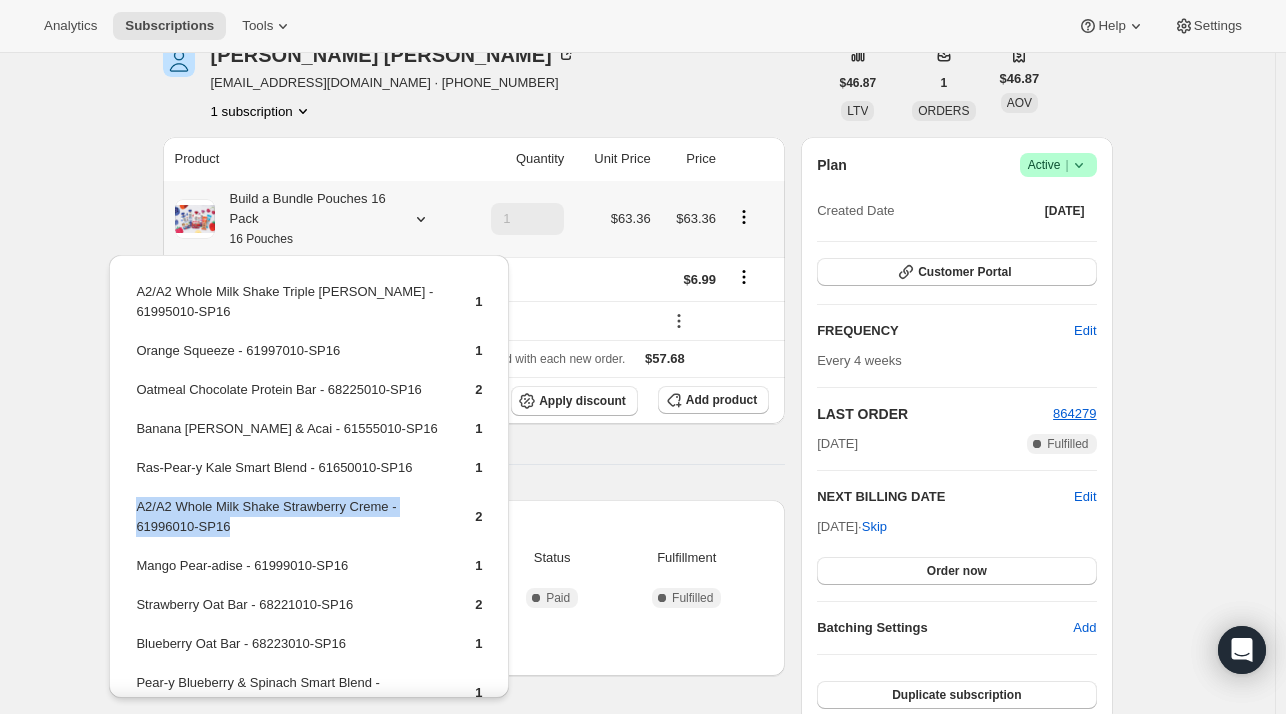 drag, startPoint x: 135, startPoint y: 497, endPoint x: 256, endPoint y: 517, distance: 122.641754 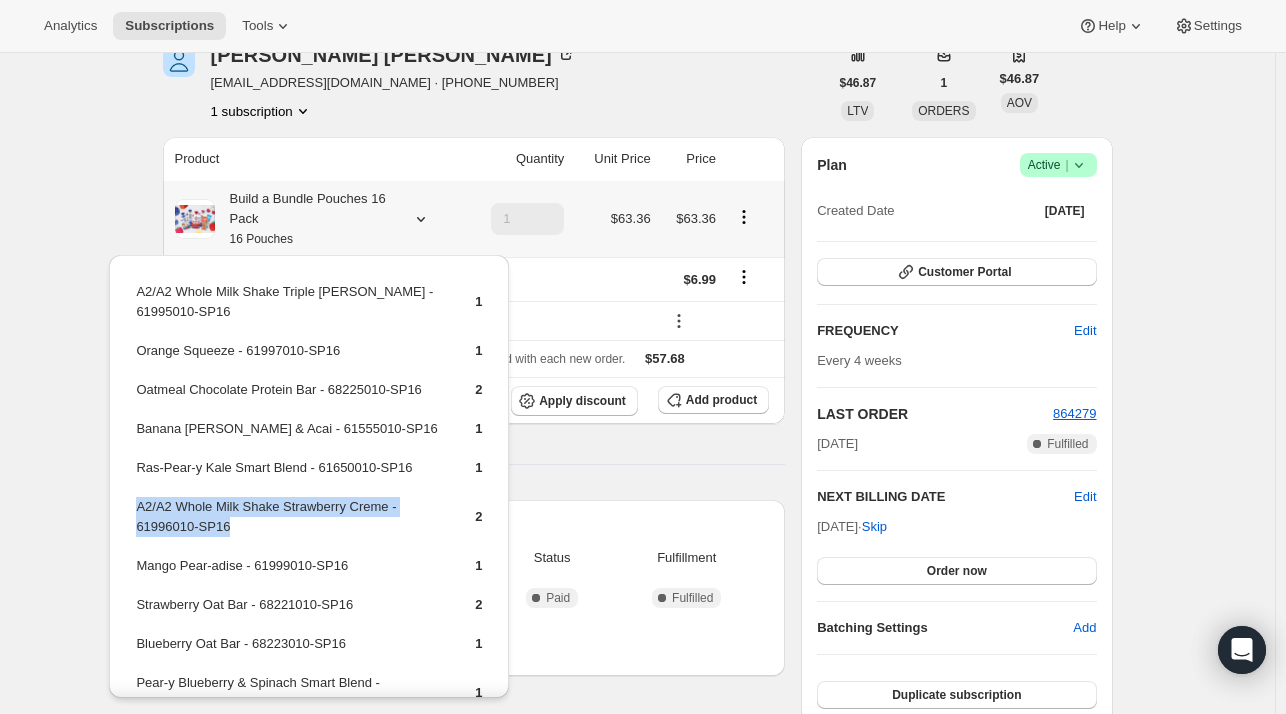 copy on "A2/A2 Whole Milk Shake Strawberry Creme - 61996010-SP16" 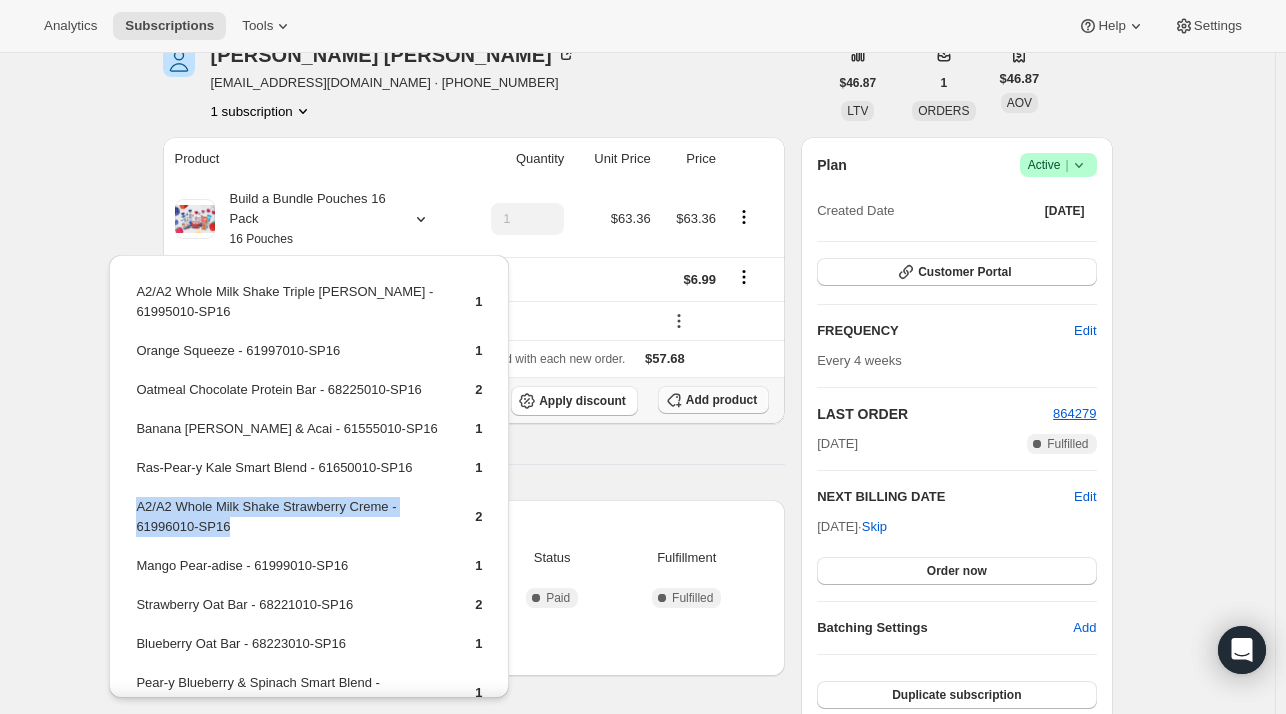 click 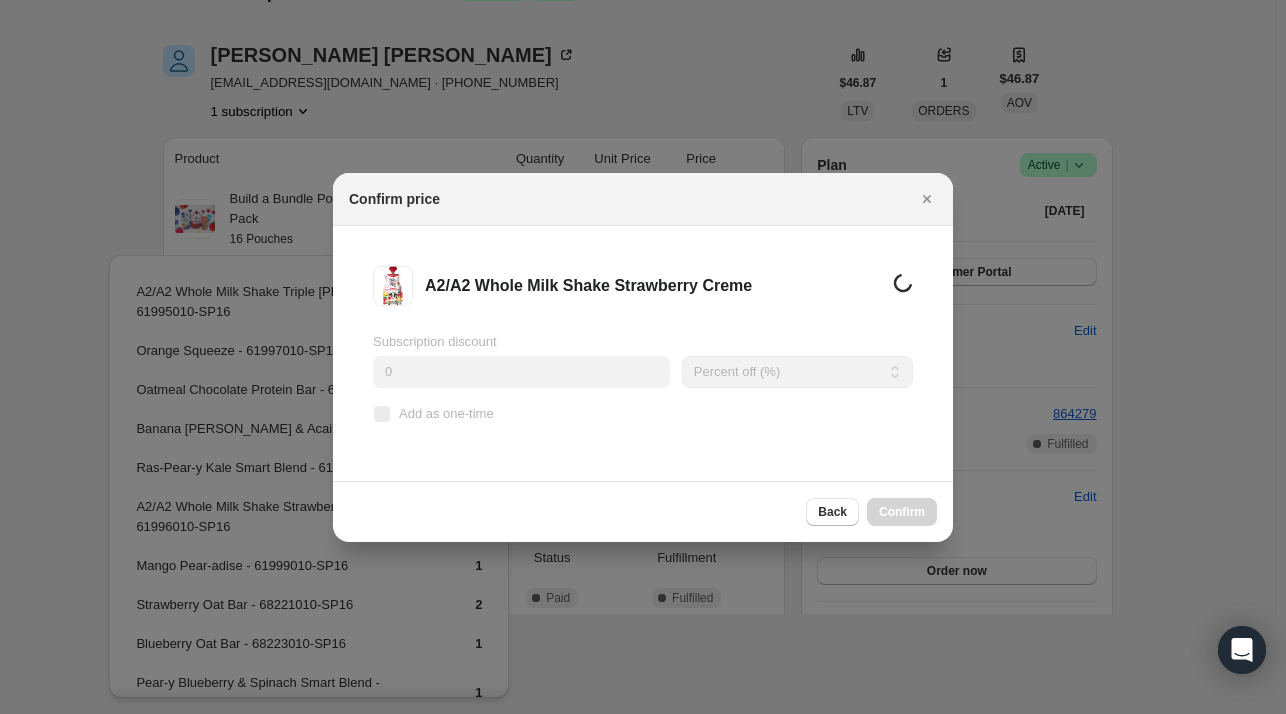 scroll, scrollTop: 100, scrollLeft: 0, axis: vertical 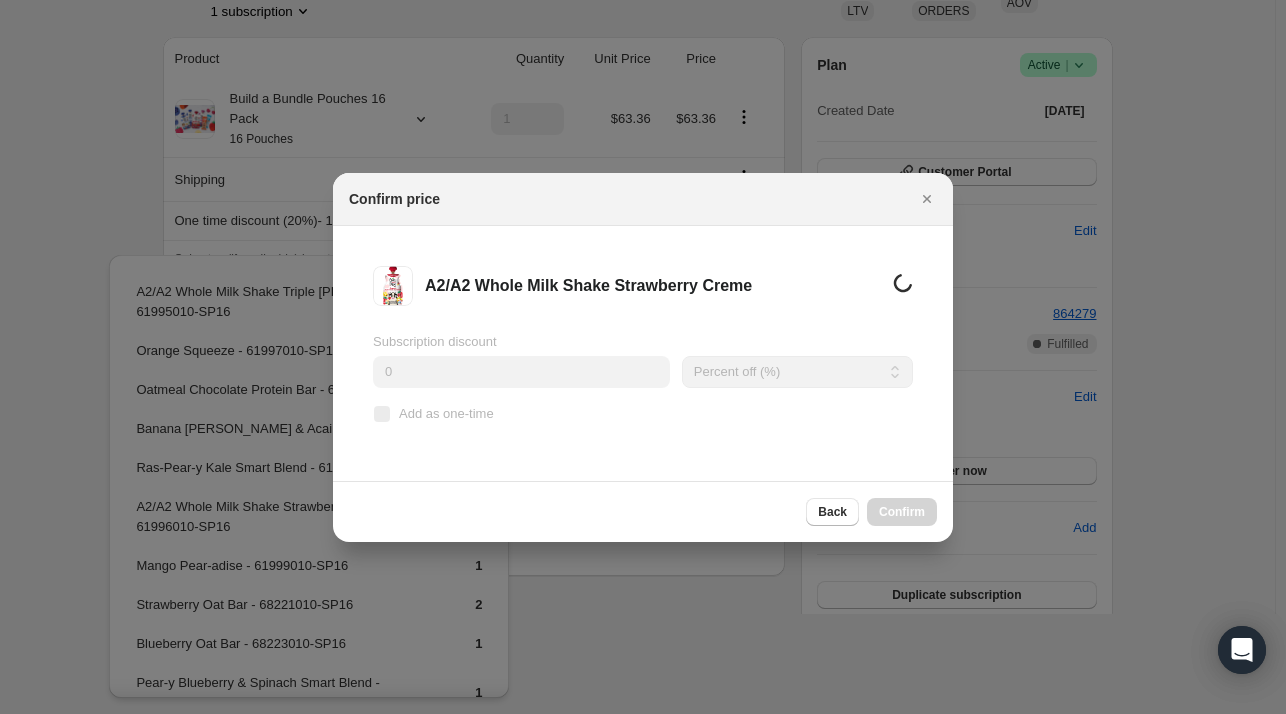 click on "0" at bounding box center [521, 372] 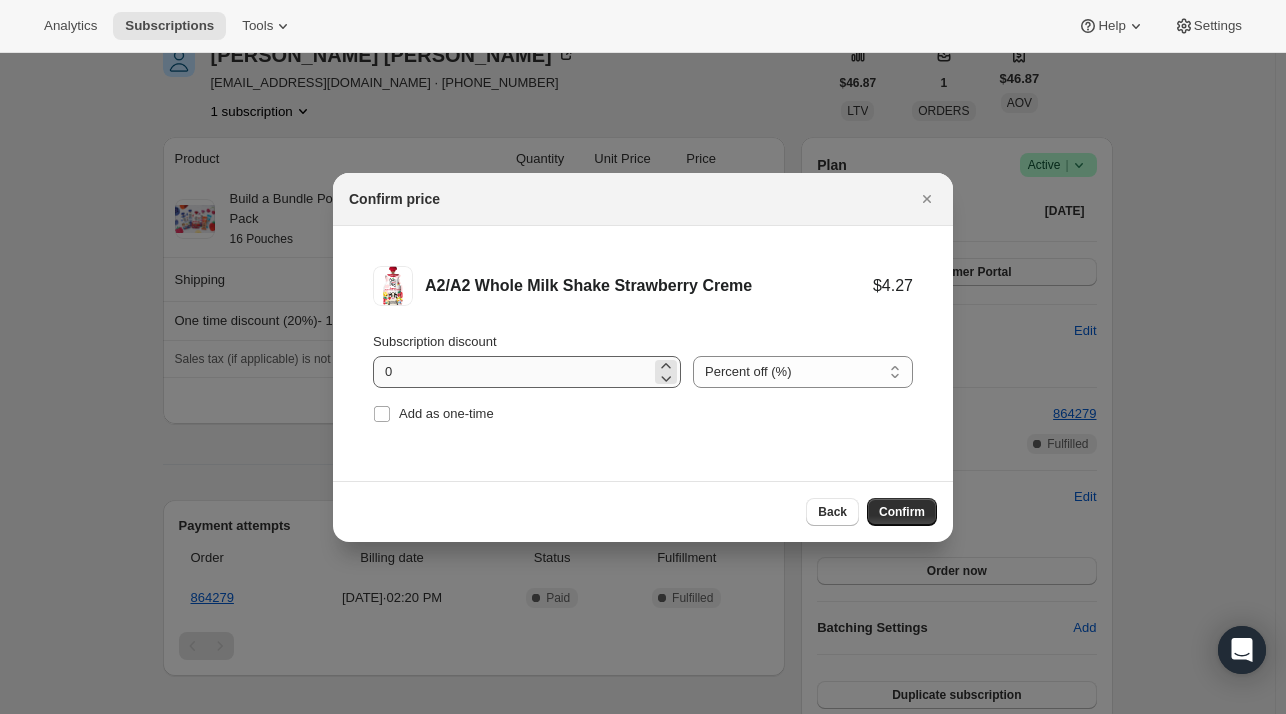 scroll, scrollTop: 0, scrollLeft: 0, axis: both 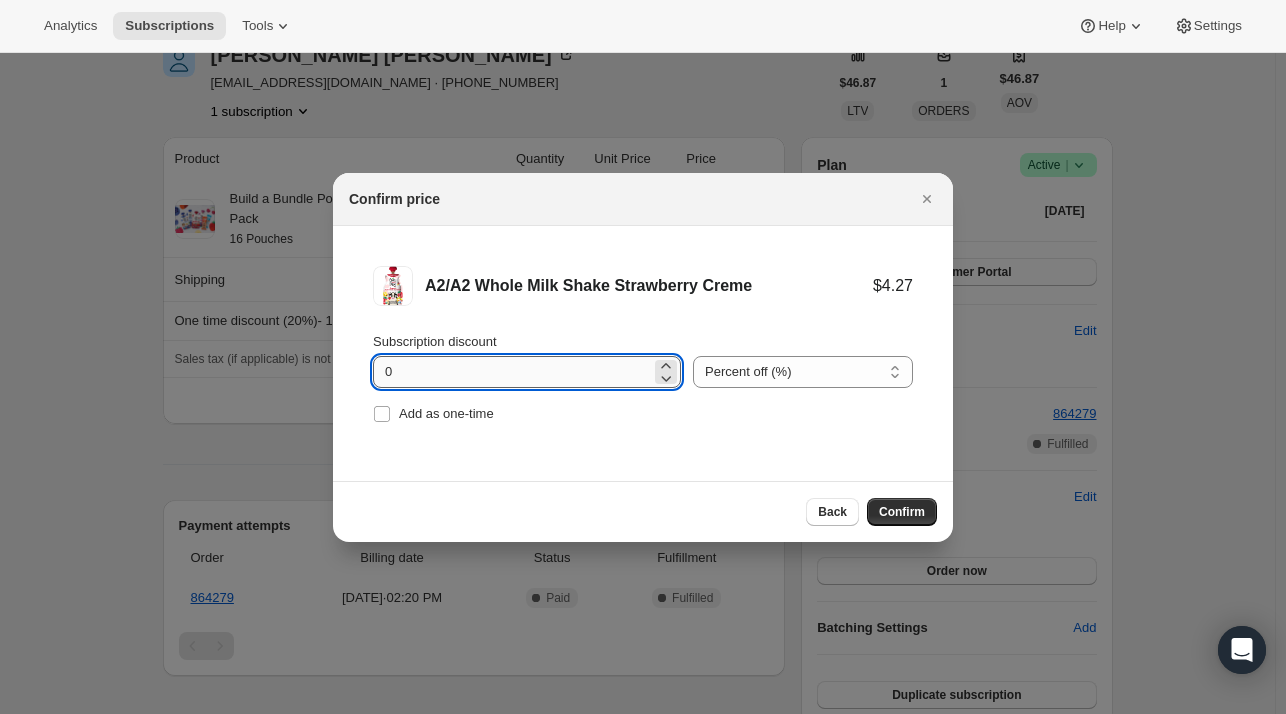click on "0" at bounding box center (512, 372) 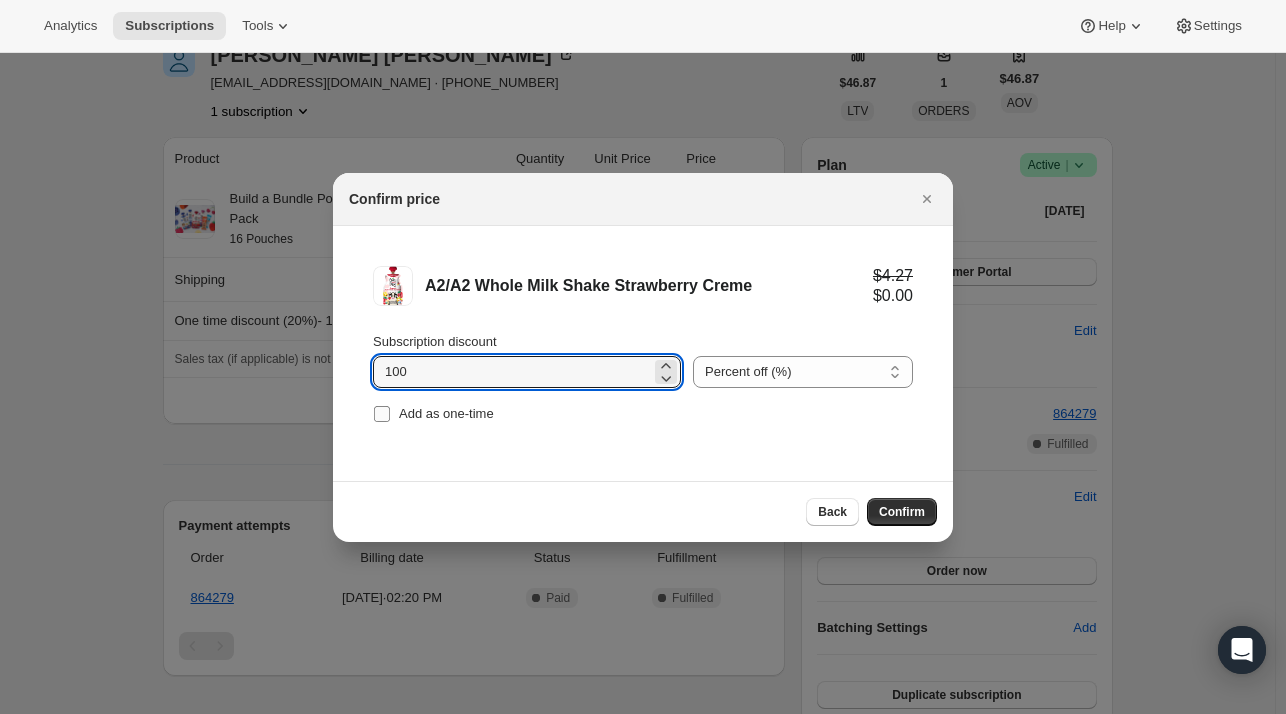 type on "100" 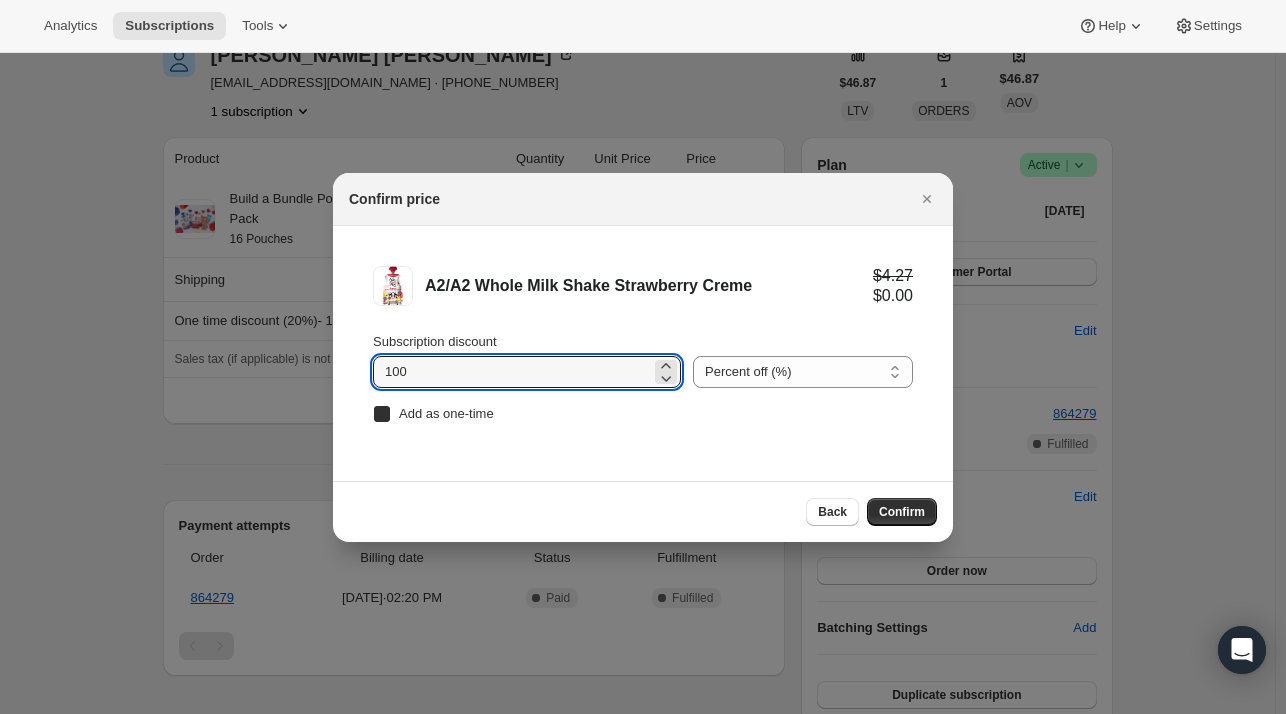 checkbox on "true" 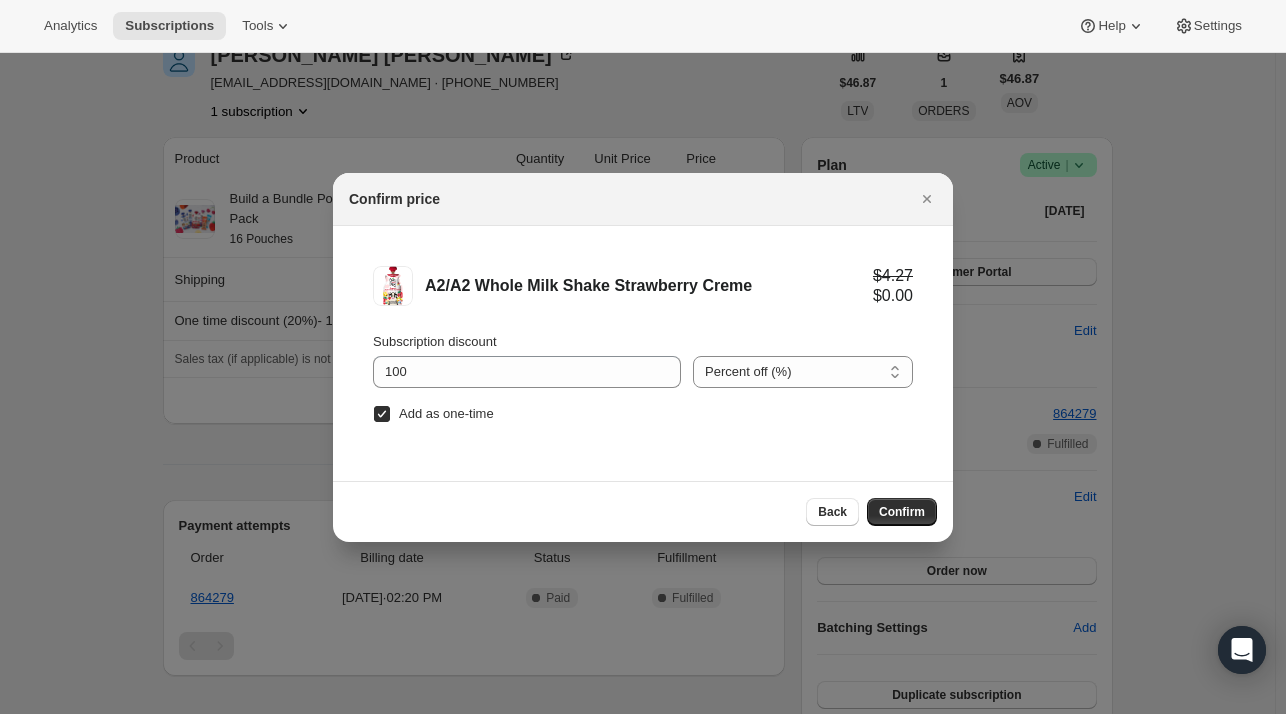 click on "Confirm" at bounding box center (902, 512) 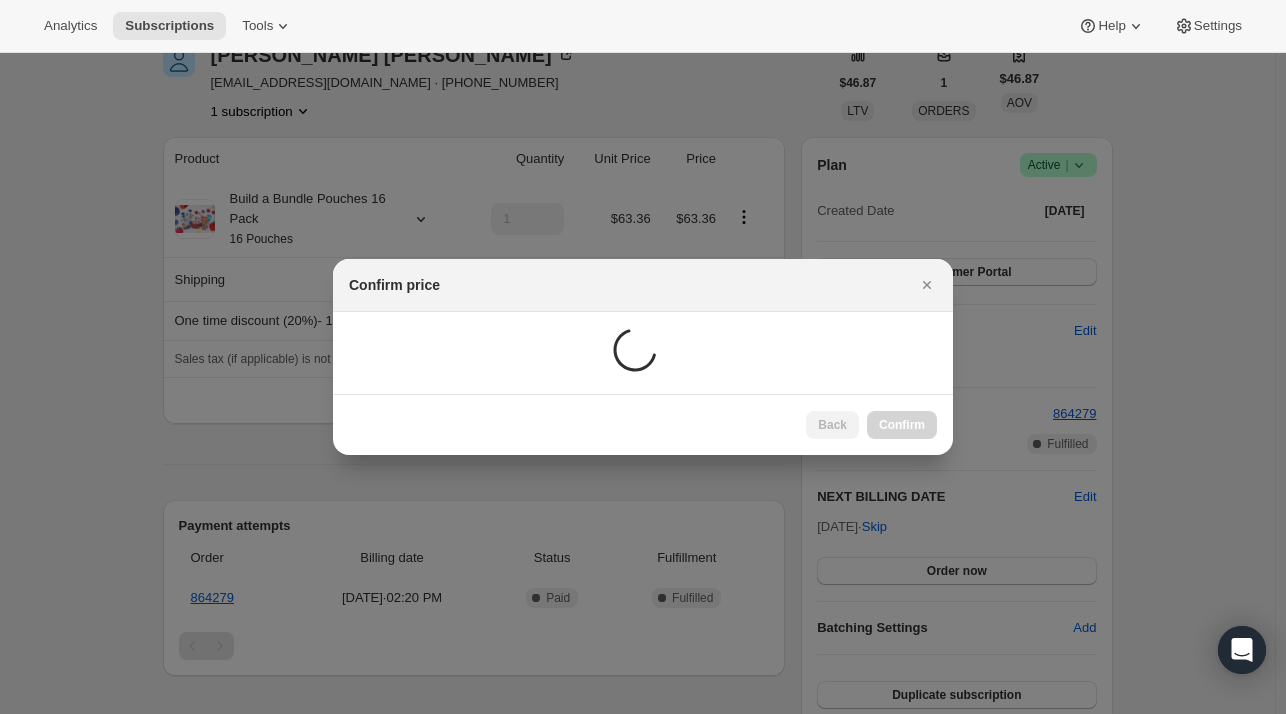scroll, scrollTop: 100, scrollLeft: 0, axis: vertical 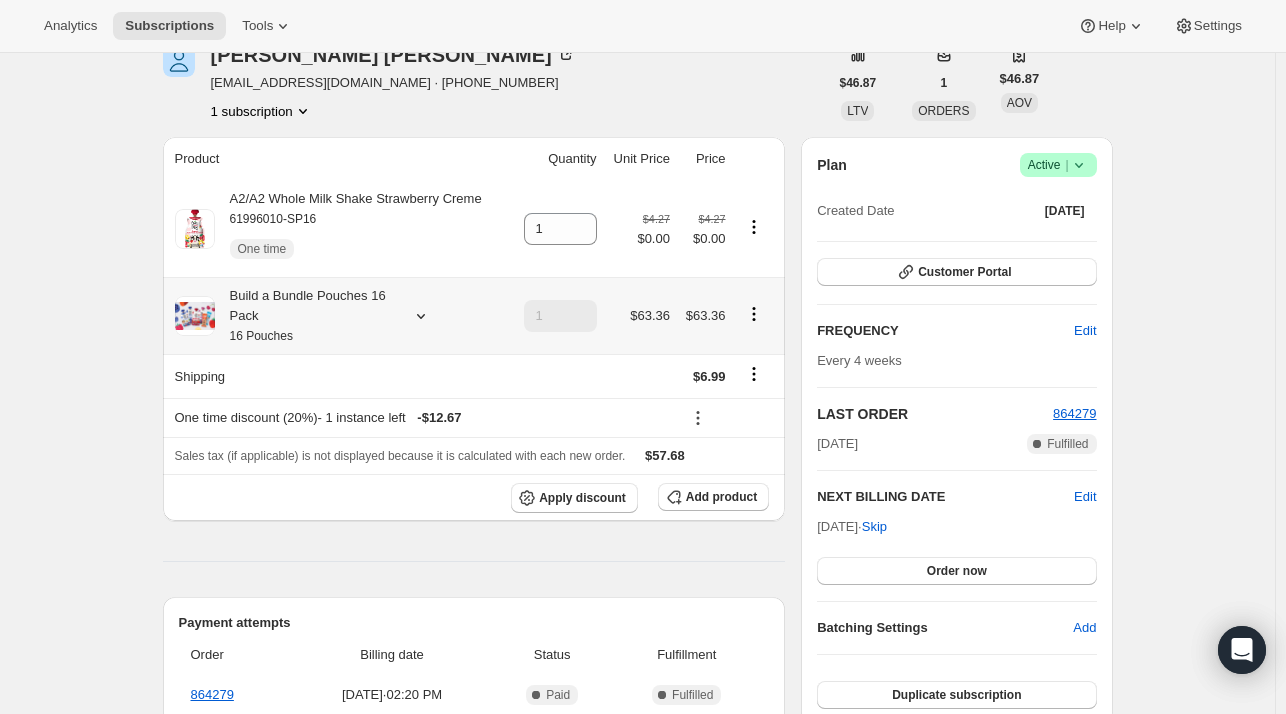 click 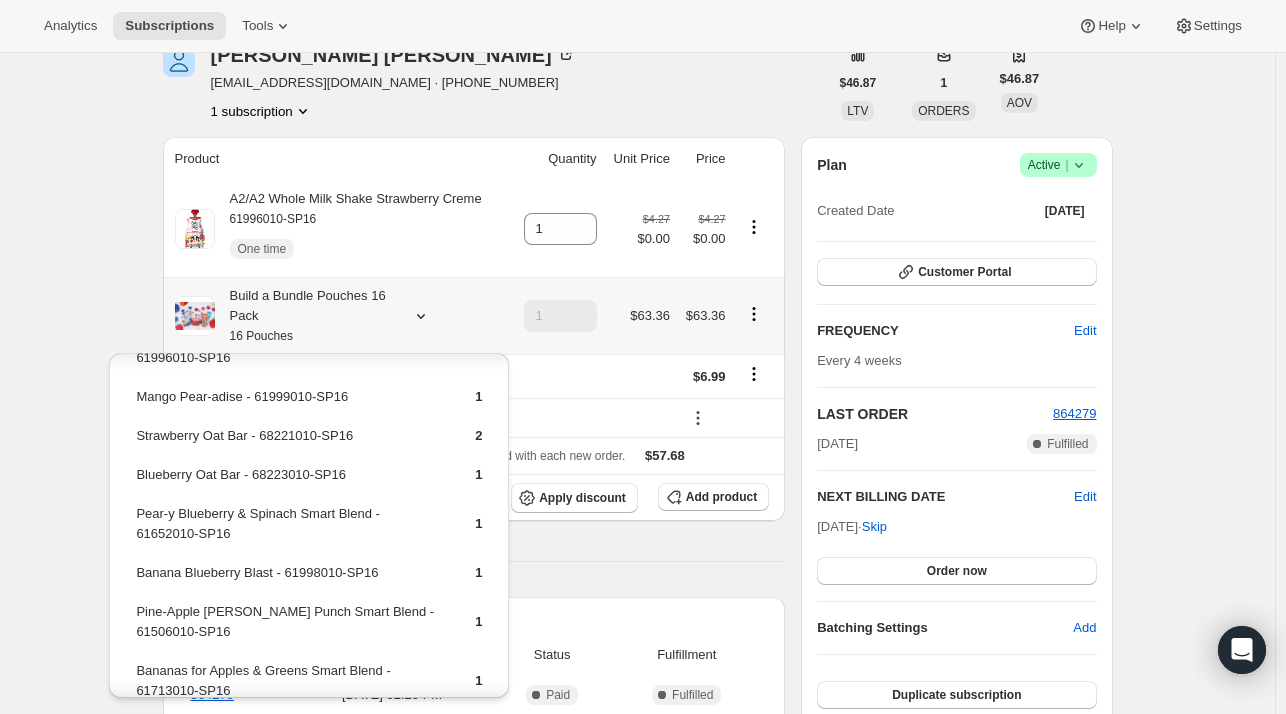 scroll, scrollTop: 300, scrollLeft: 0, axis: vertical 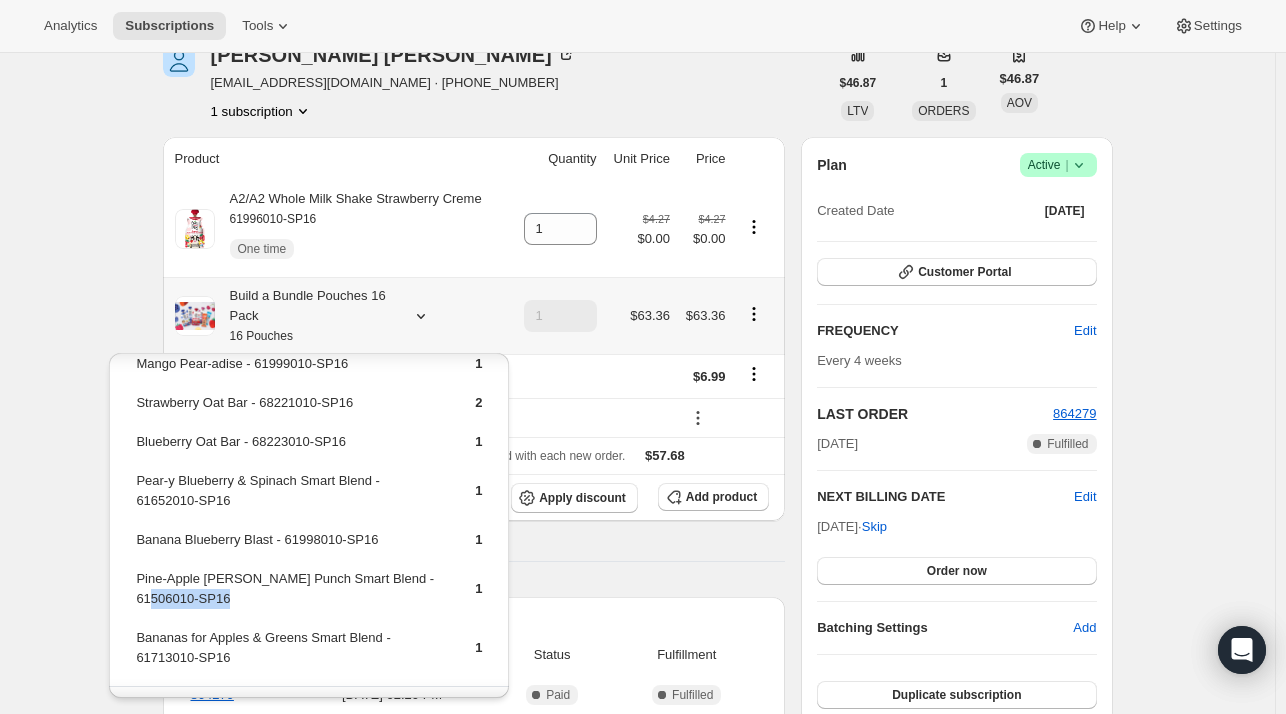 drag, startPoint x: 324, startPoint y: 569, endPoint x: 144, endPoint y: 590, distance: 181.22086 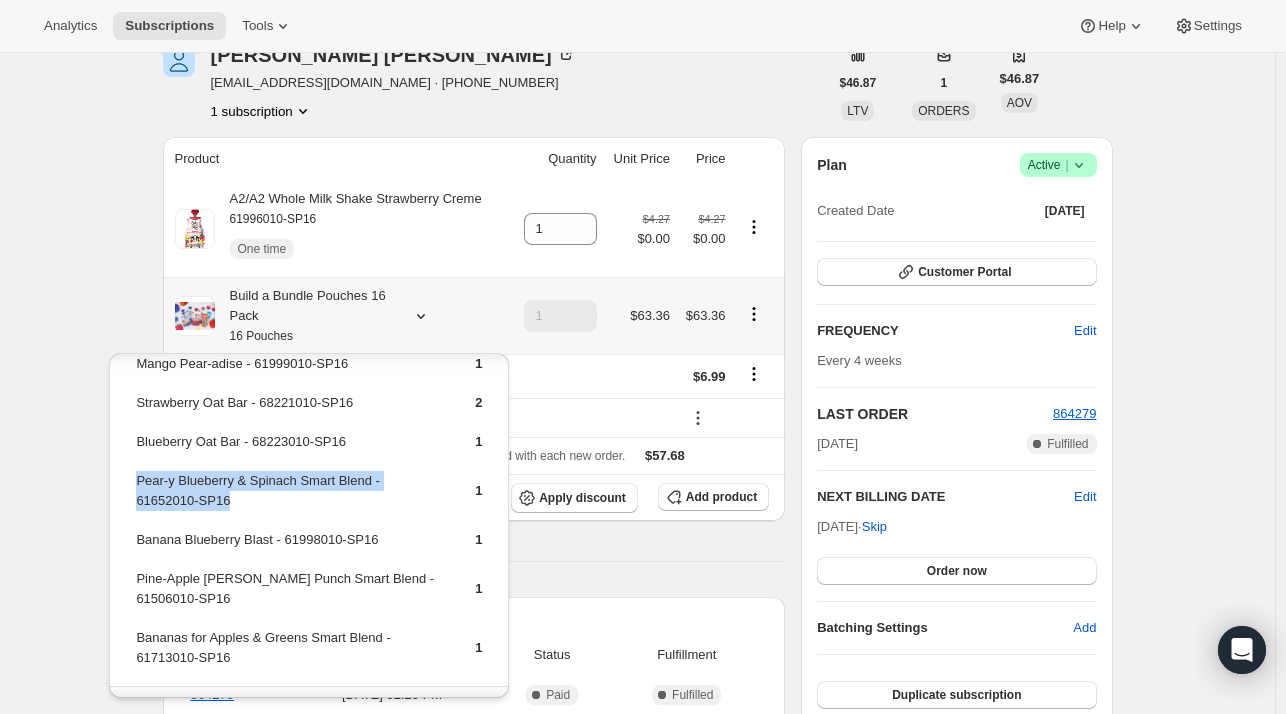 drag, startPoint x: 187, startPoint y: 501, endPoint x: 136, endPoint y: 479, distance: 55.542778 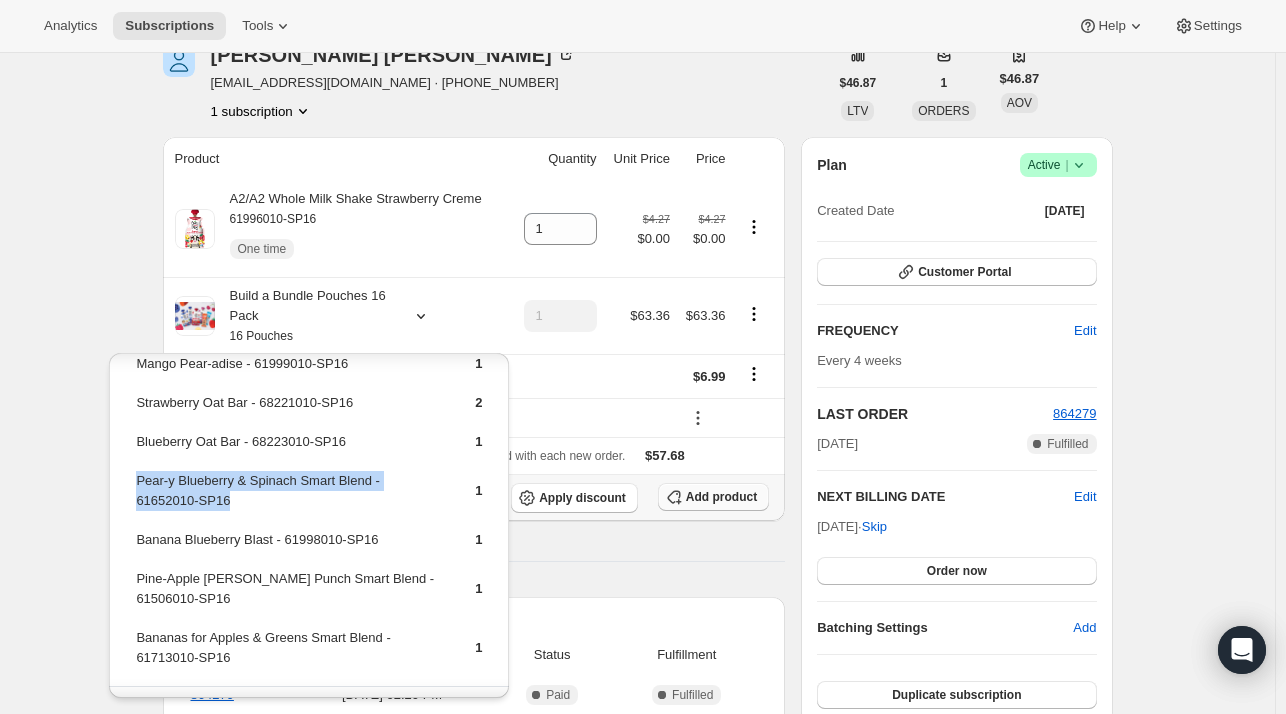 click on "Add product" at bounding box center (721, 497) 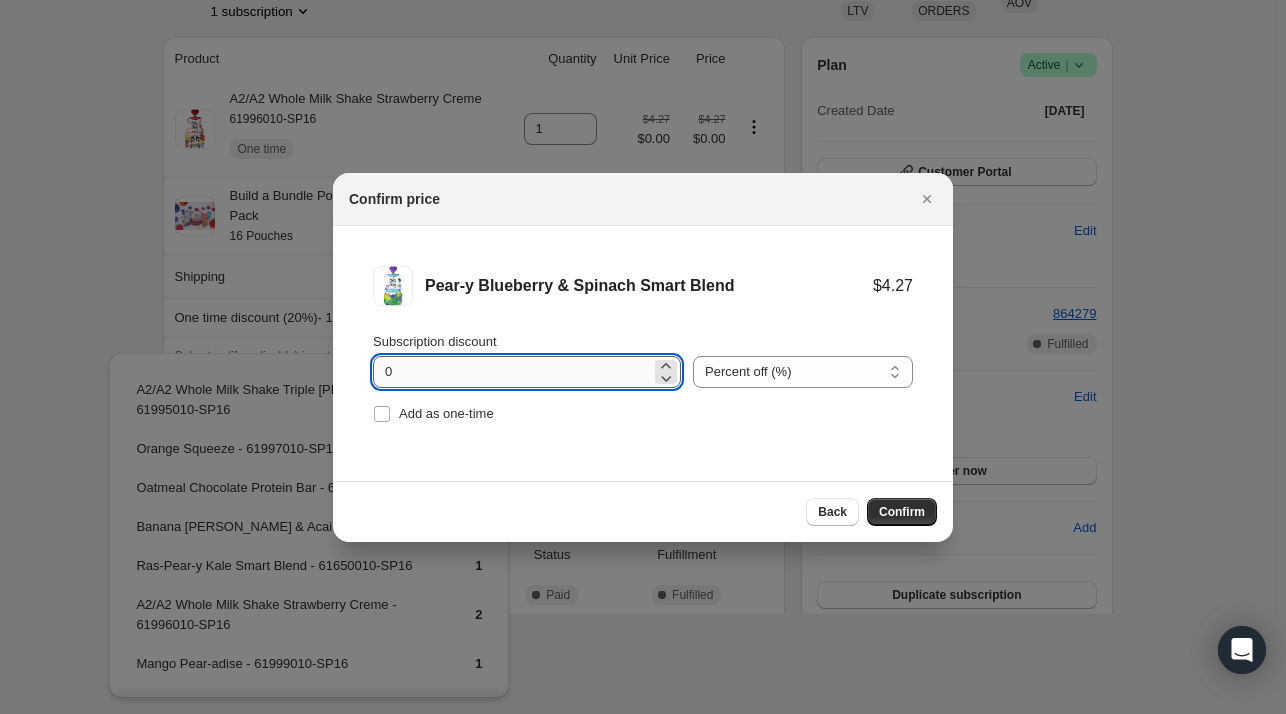 click on "0" at bounding box center (512, 372) 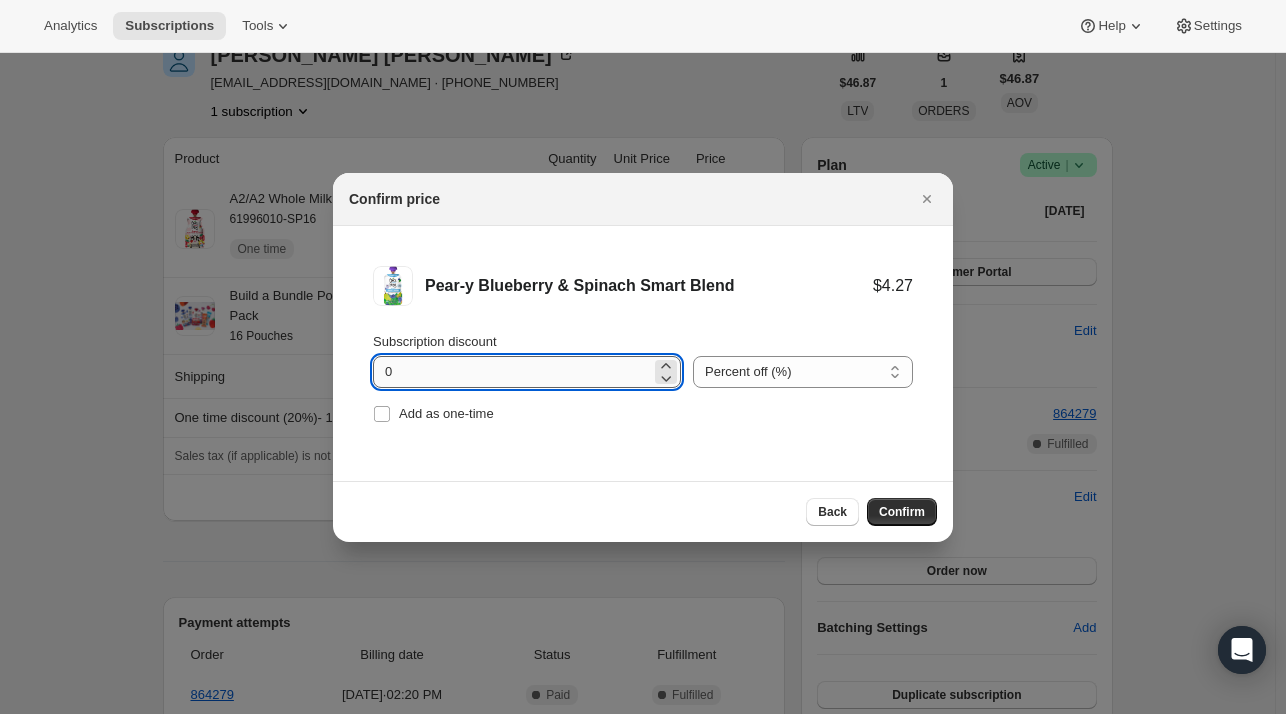 scroll, scrollTop: 0, scrollLeft: 0, axis: both 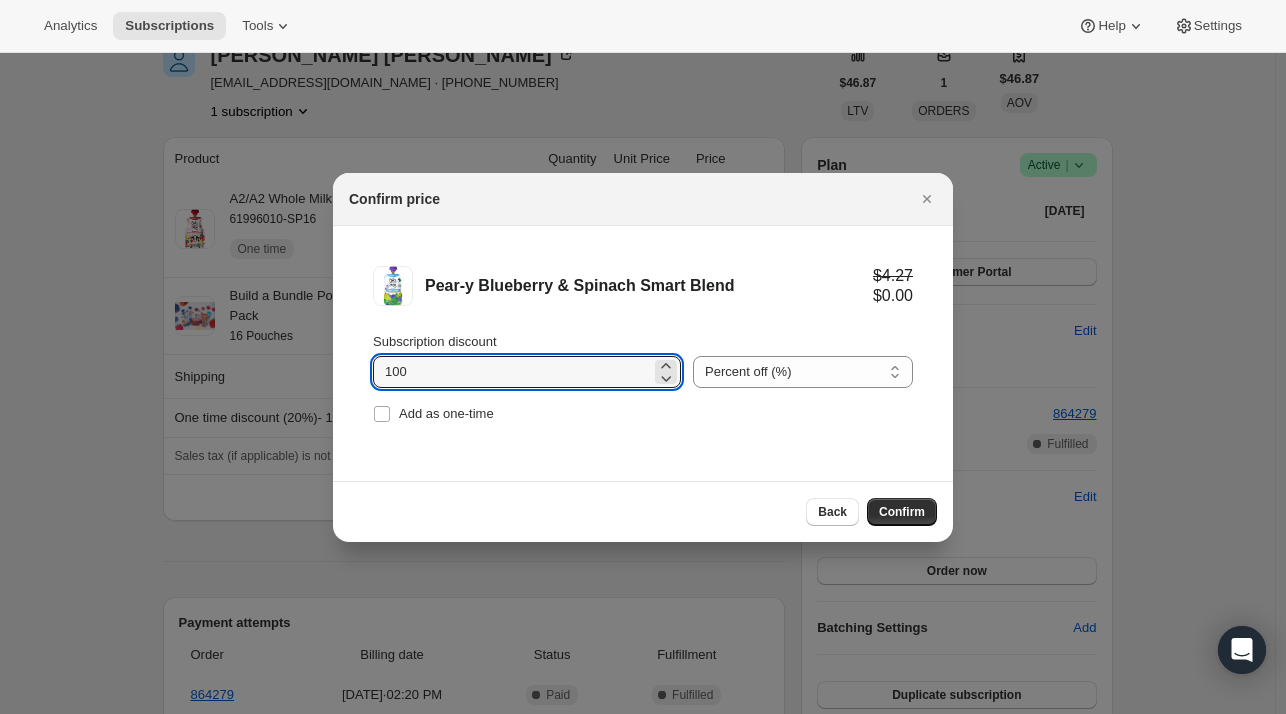 type on "100" 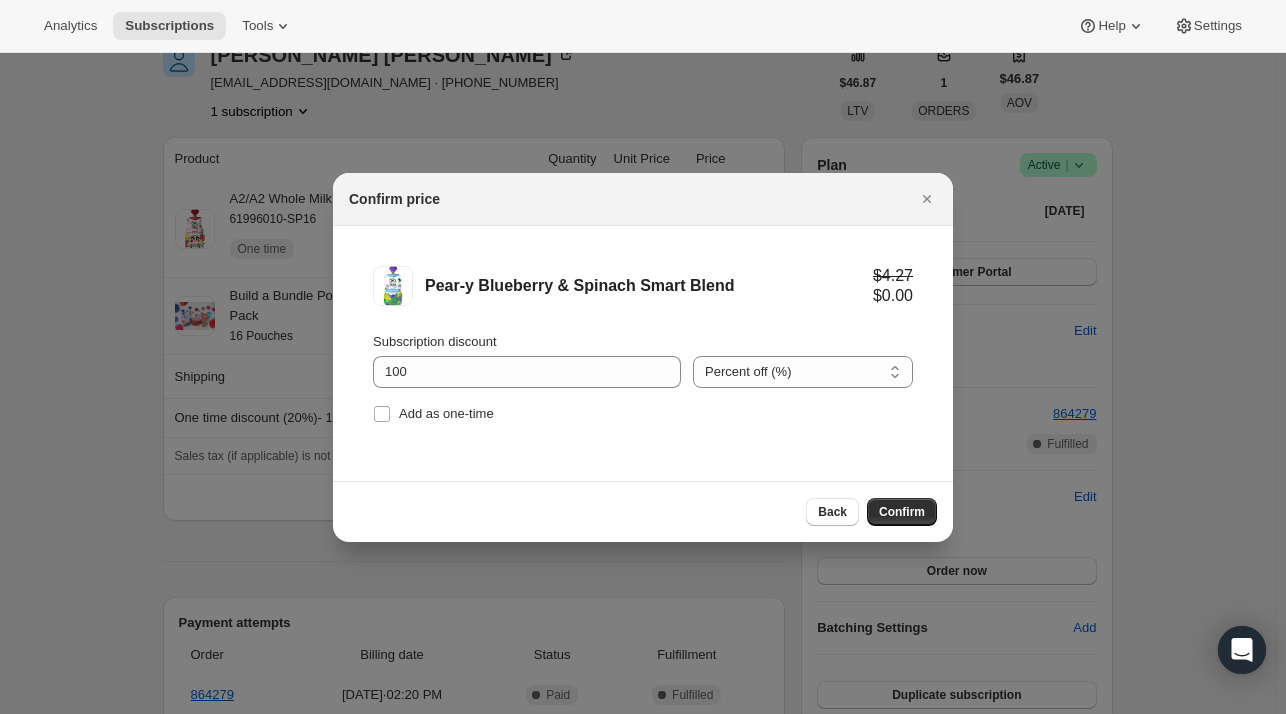 click on "Add as one-time" at bounding box center [643, 414] 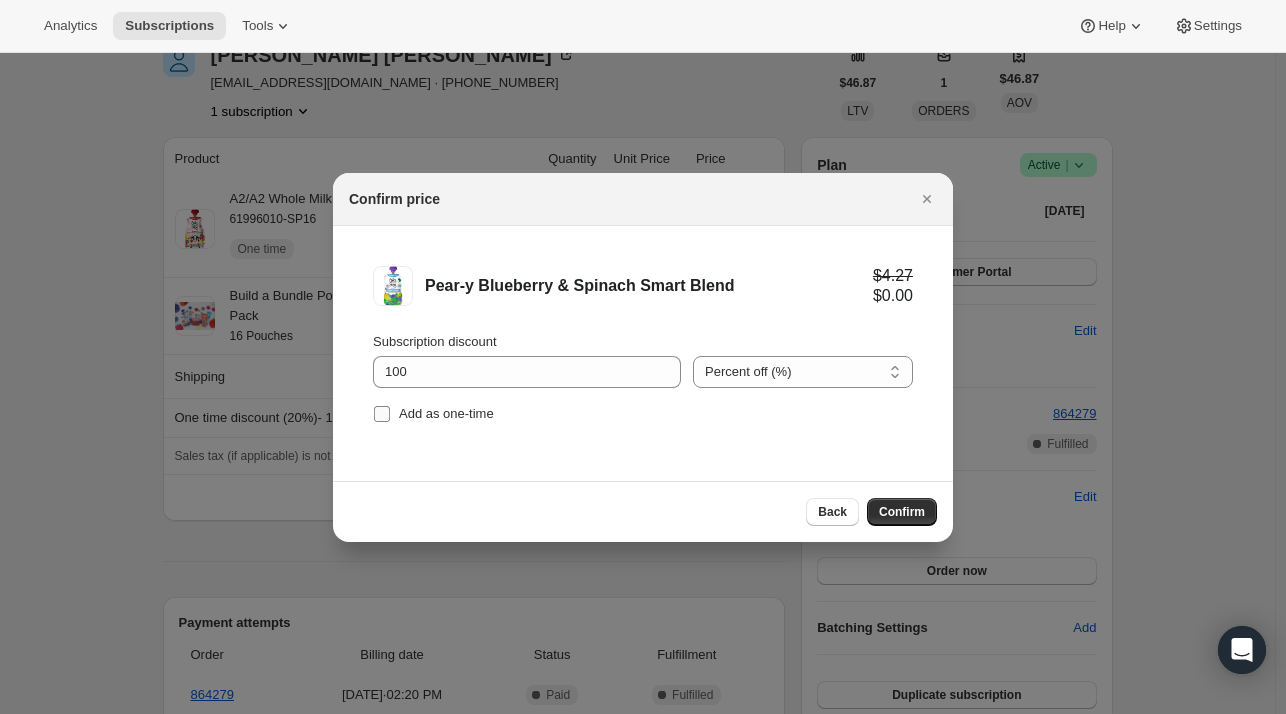 click on "Add as one-time" at bounding box center [446, 413] 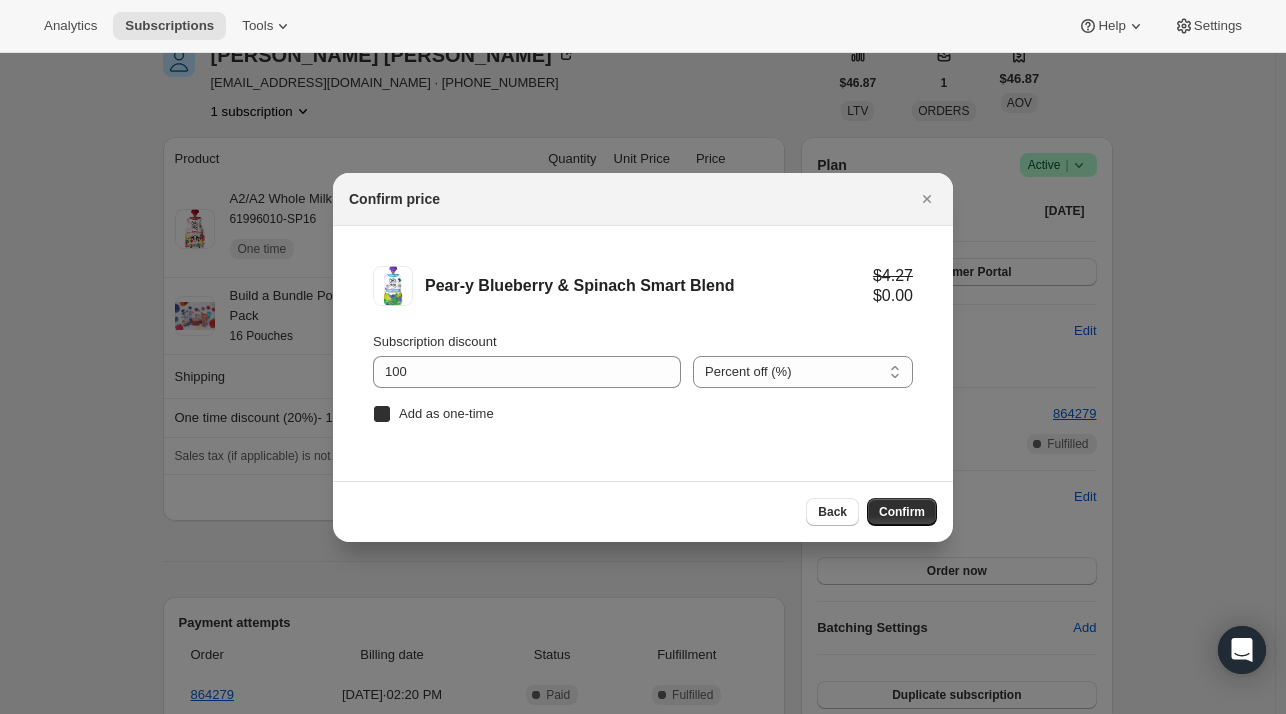 checkbox on "true" 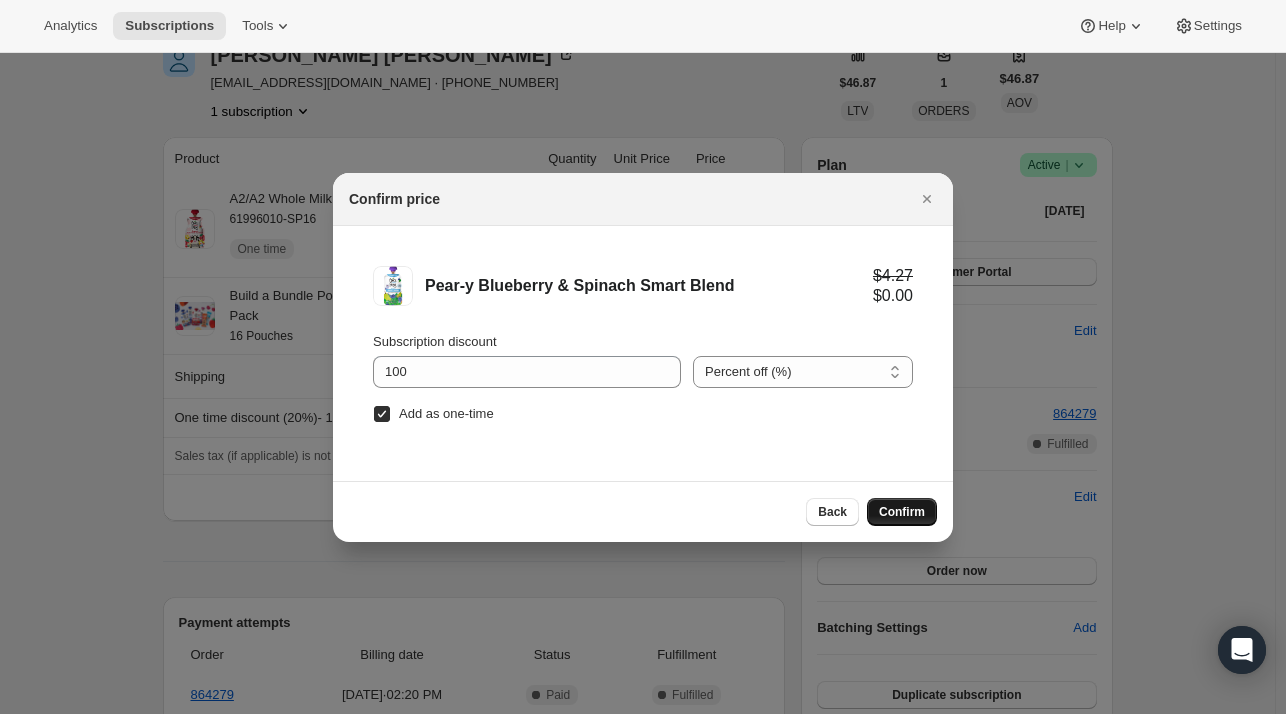 click on "Confirm" at bounding box center (902, 512) 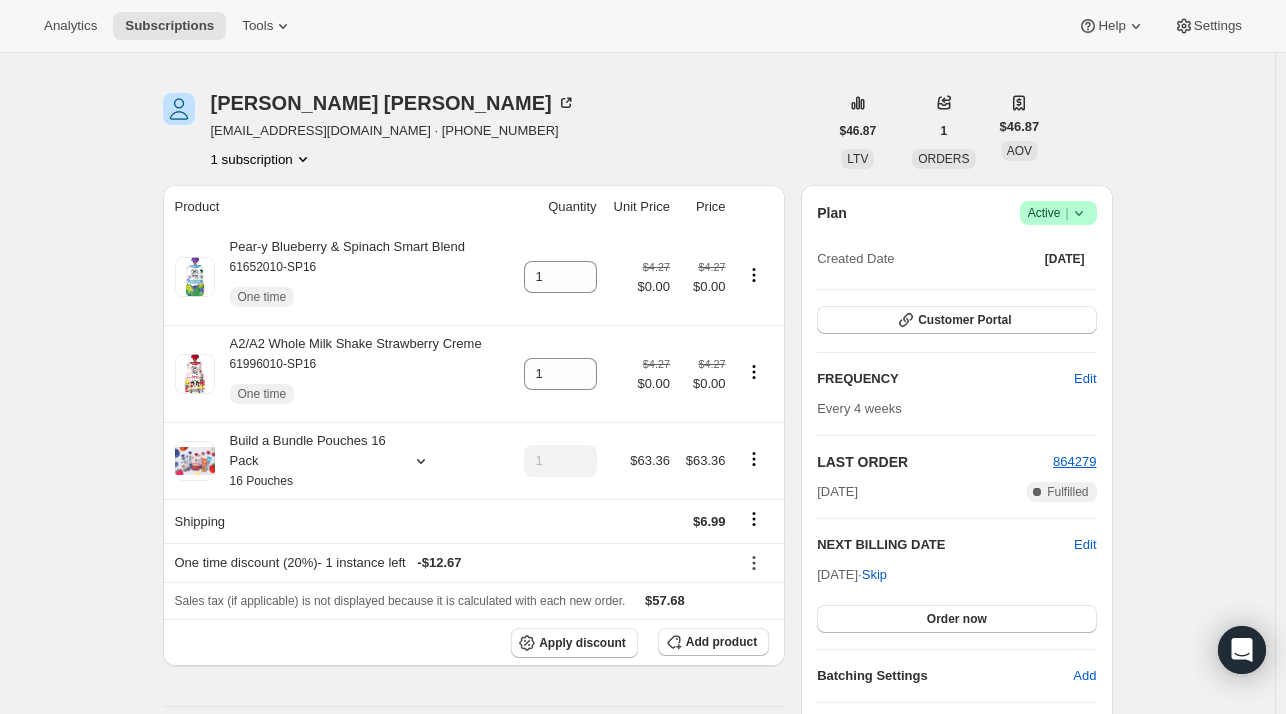 scroll, scrollTop: 100, scrollLeft: 0, axis: vertical 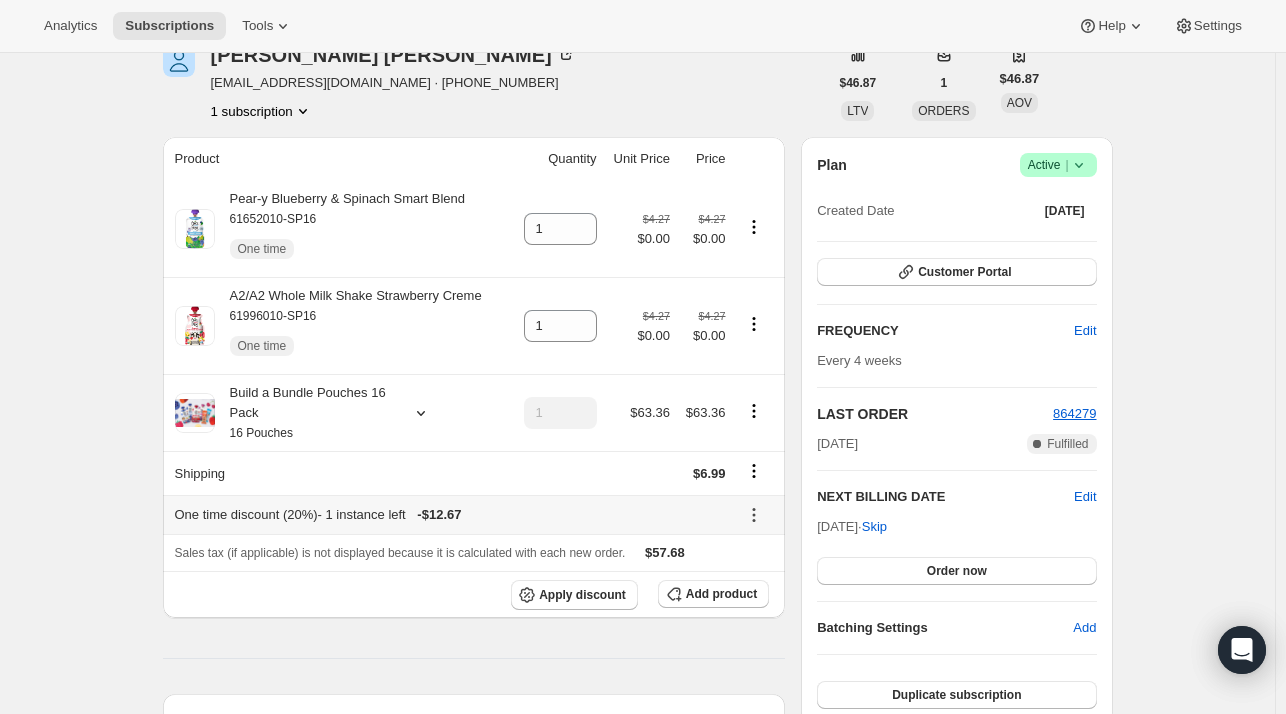 click 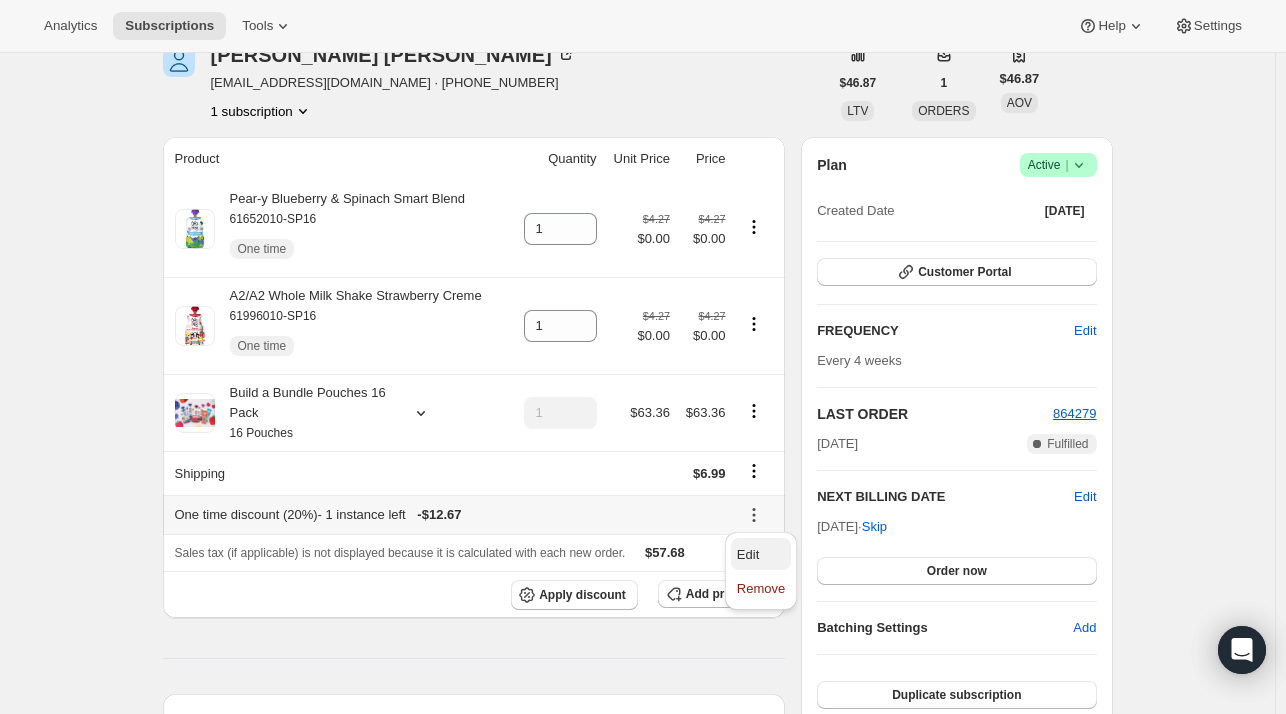 click on "Edit" at bounding box center (748, 554) 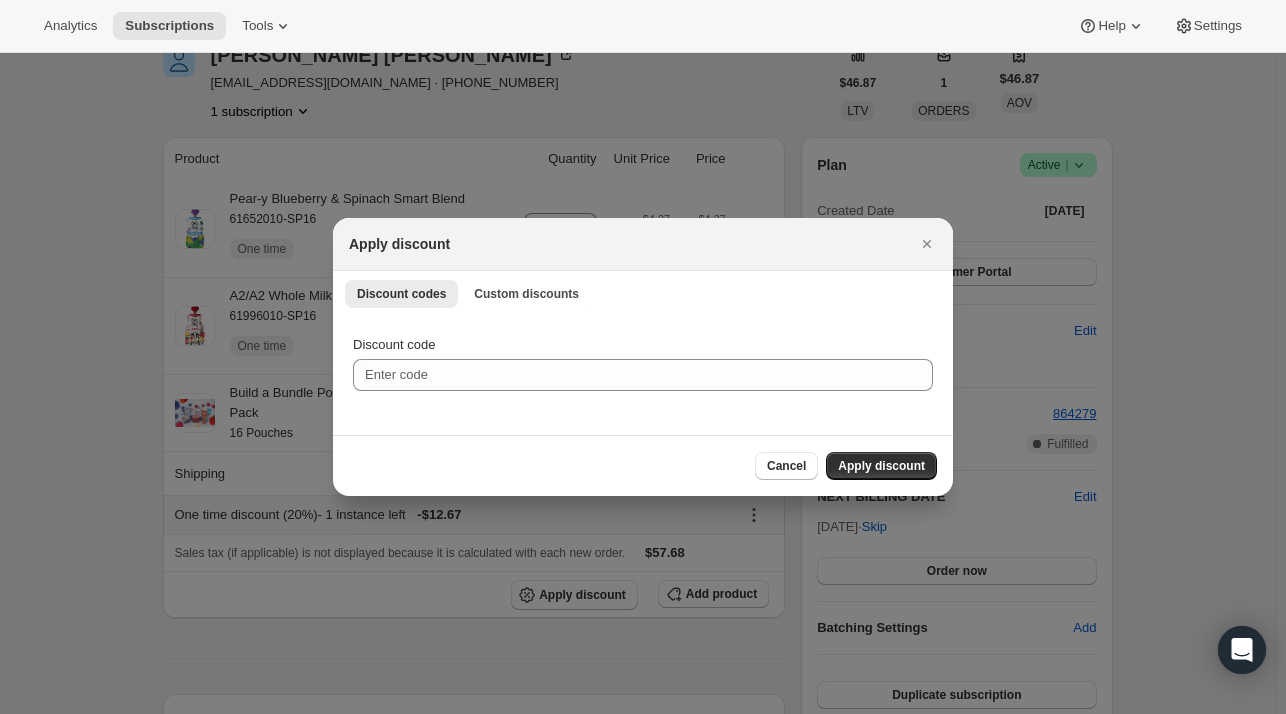 scroll, scrollTop: 0, scrollLeft: 0, axis: both 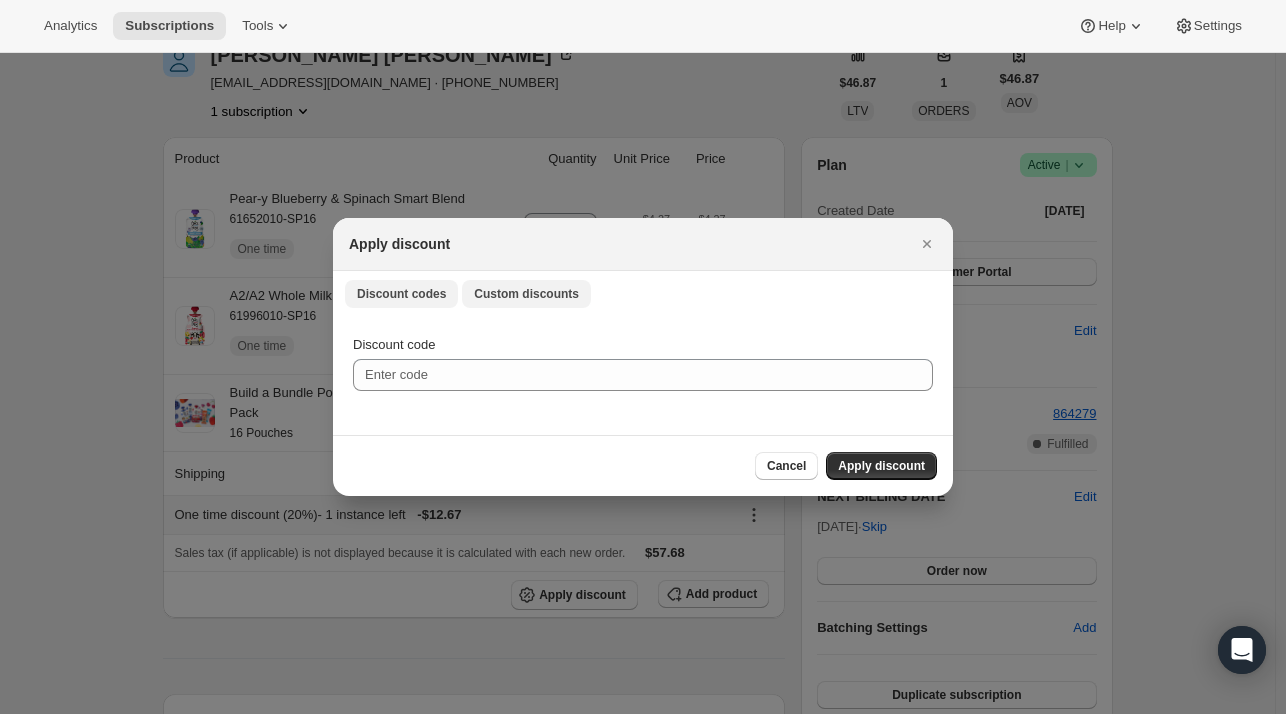 click on "Custom discounts" at bounding box center (526, 294) 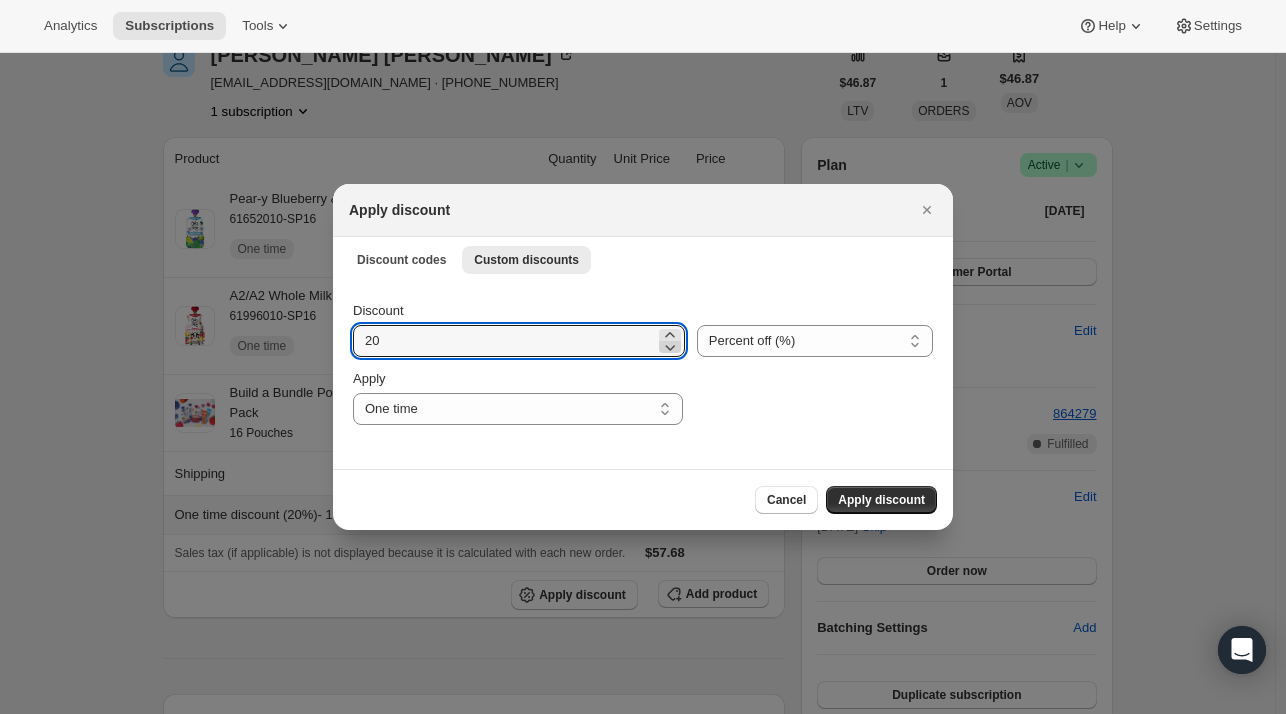 click 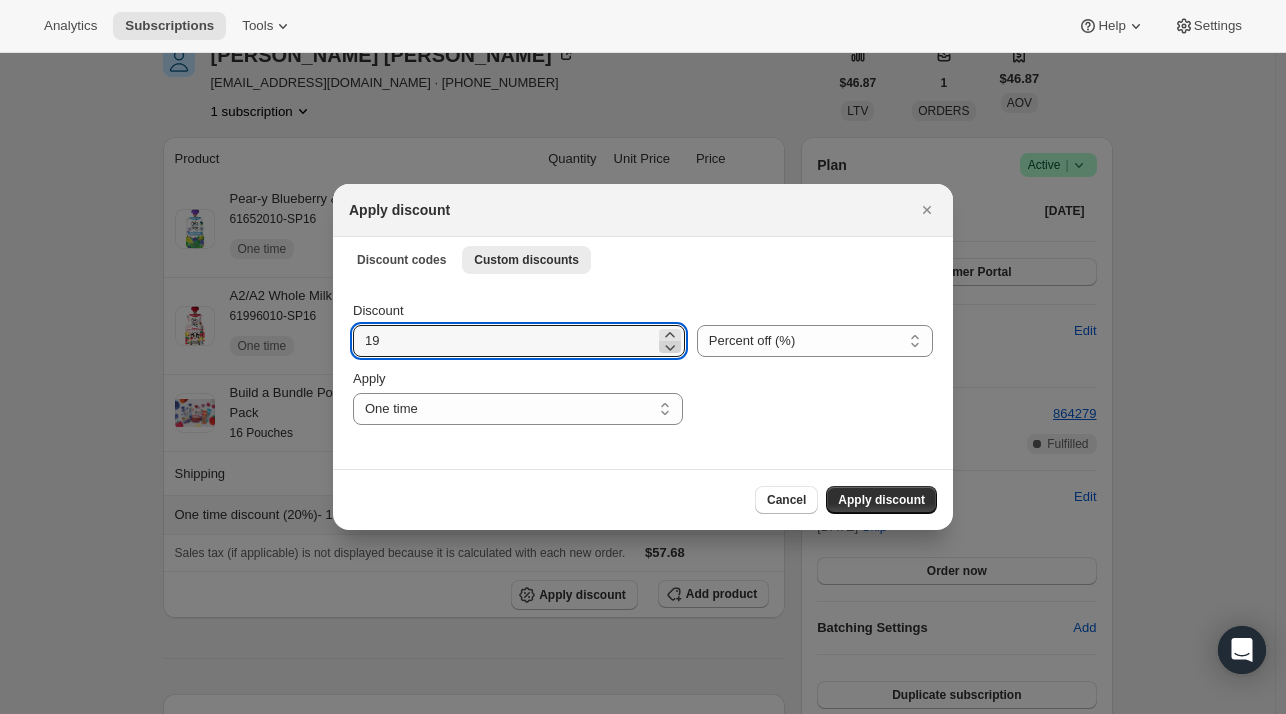 click 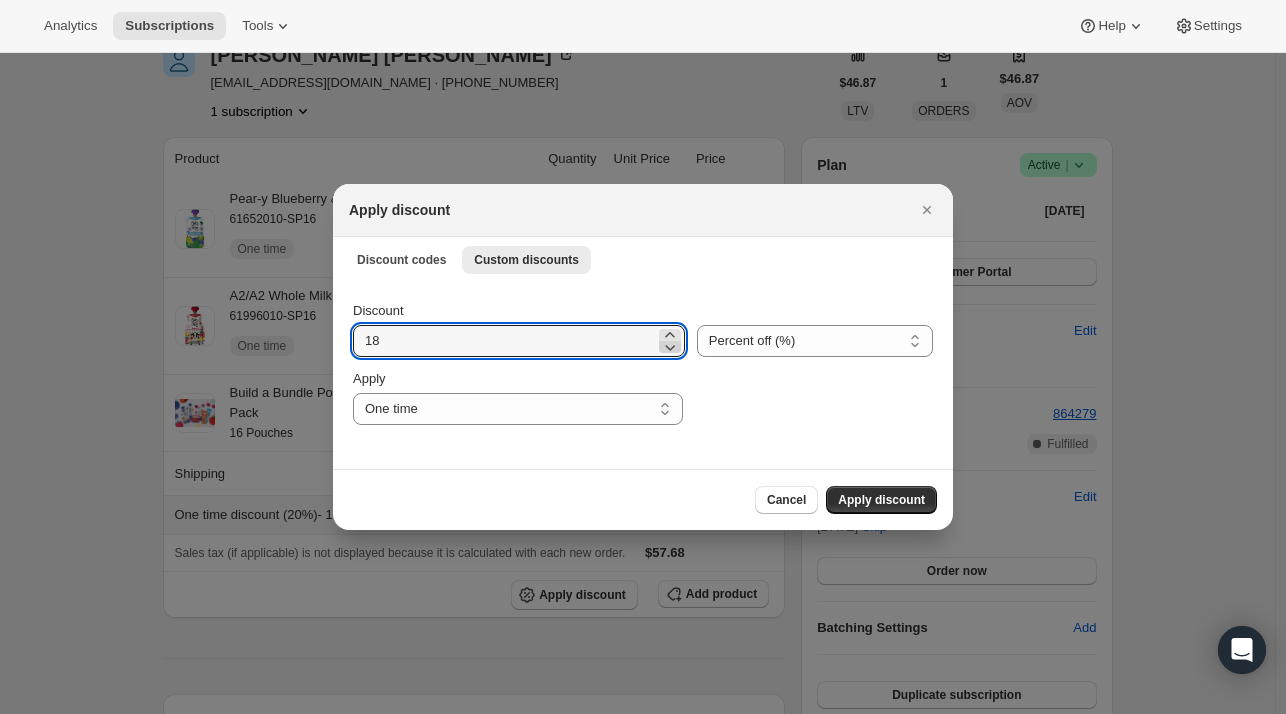 click 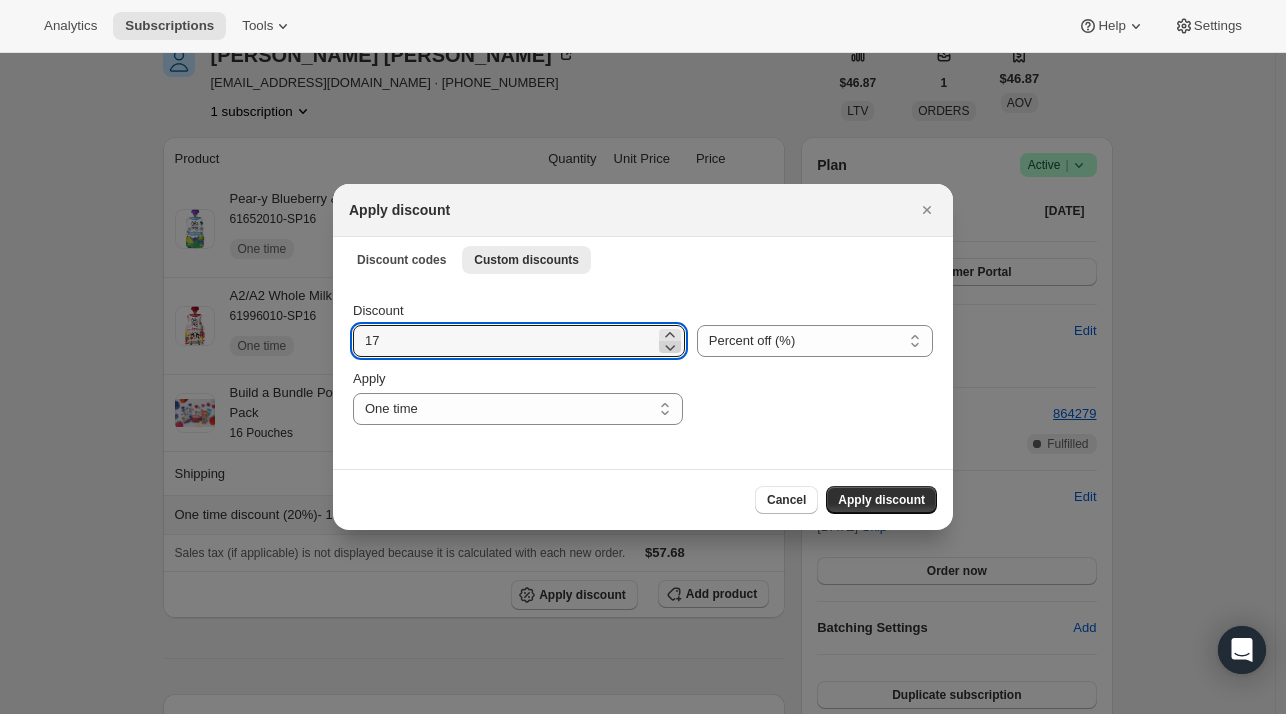 click 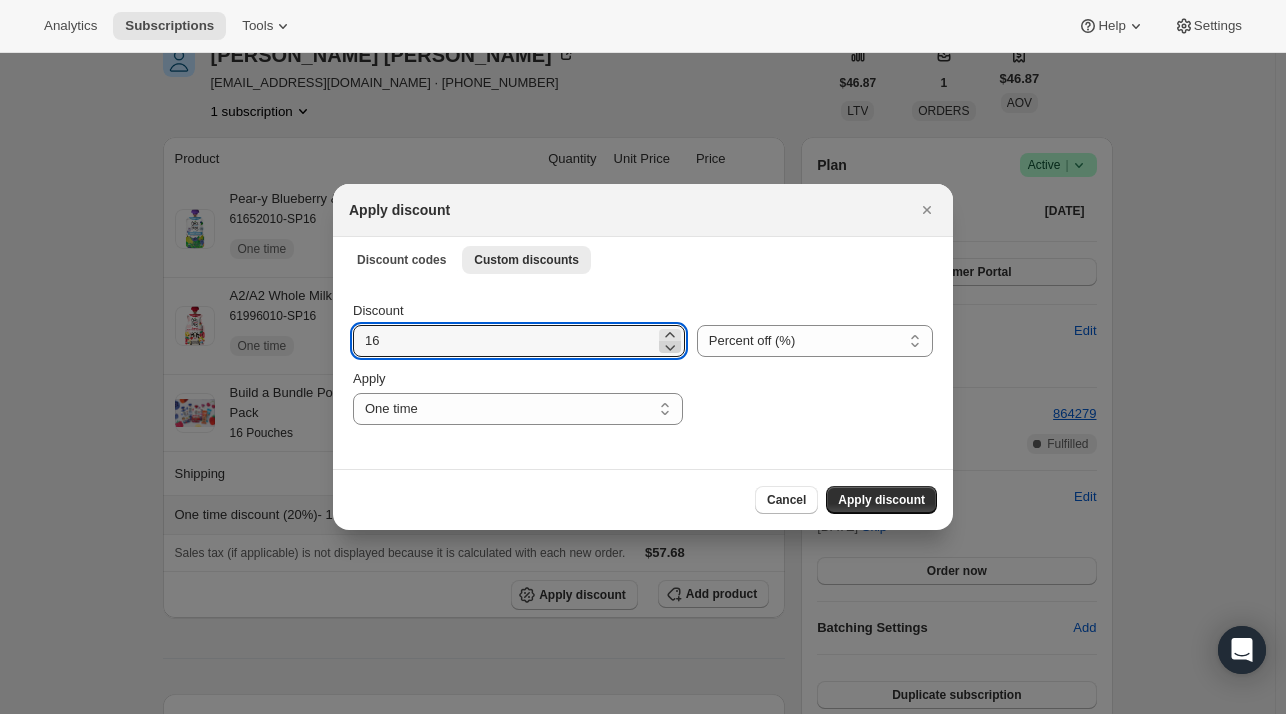 click 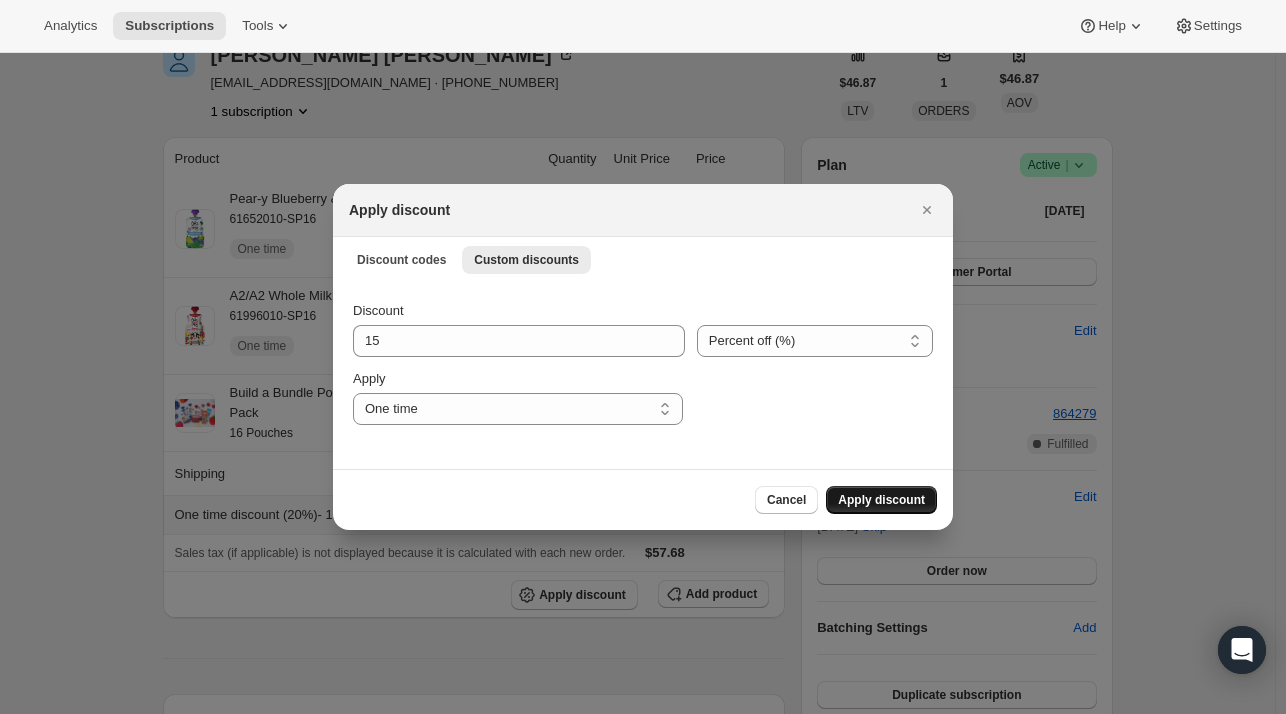 click on "Cancel Apply discount" at bounding box center (643, 499) 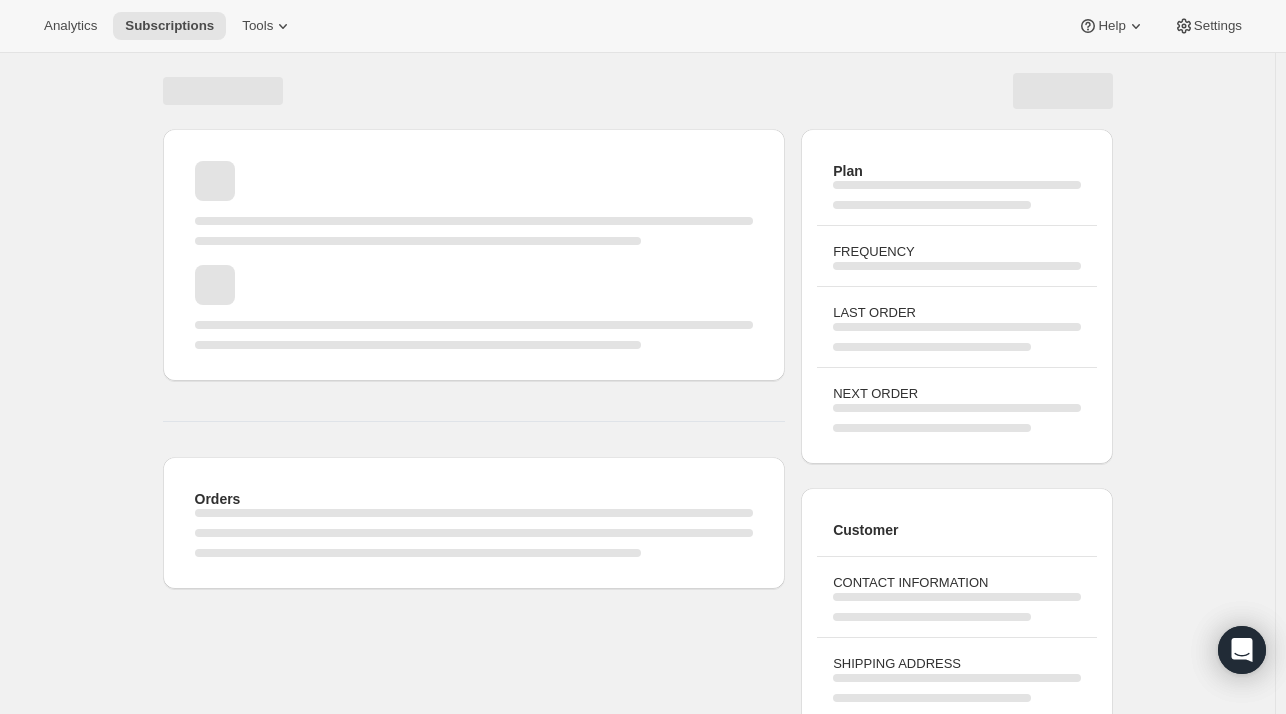 scroll, scrollTop: 100, scrollLeft: 0, axis: vertical 